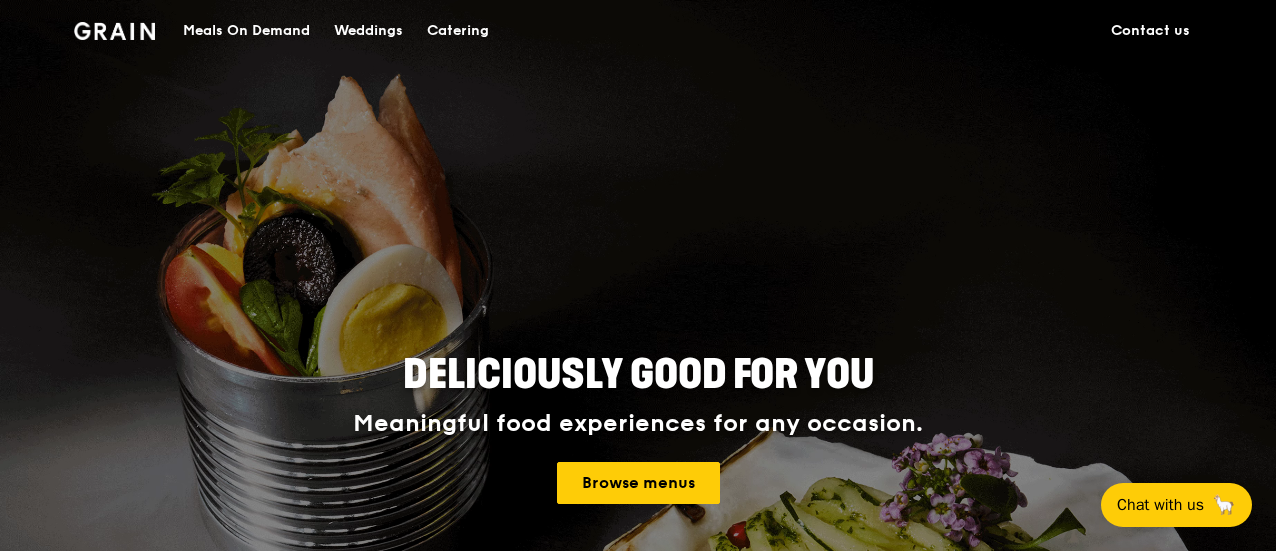 scroll, scrollTop: 0, scrollLeft: 0, axis: both 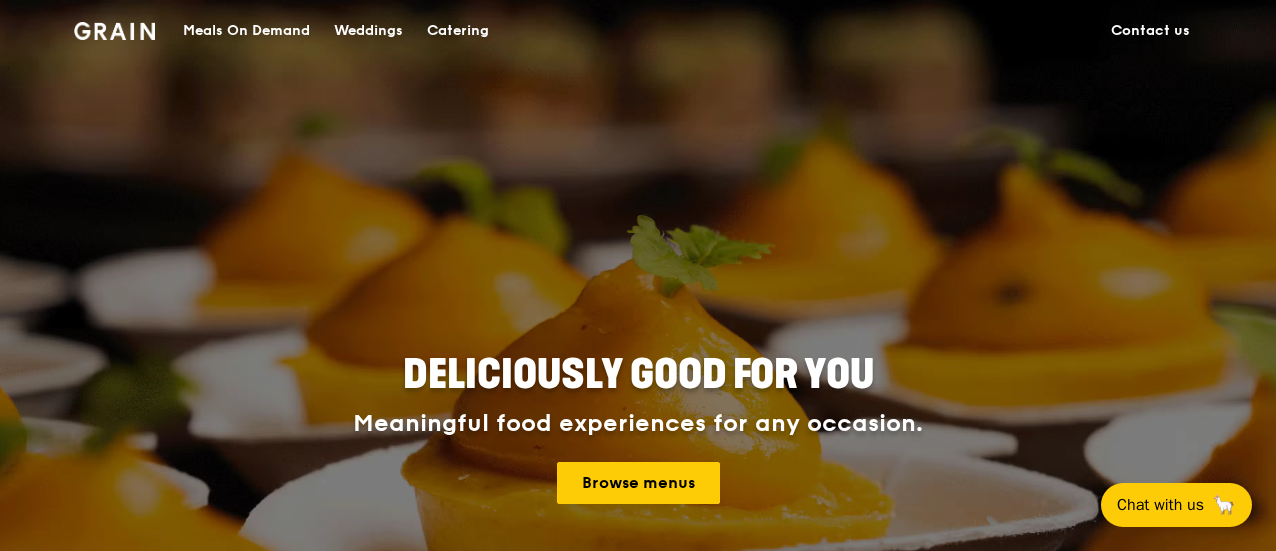 click on "Catering" at bounding box center [458, 31] 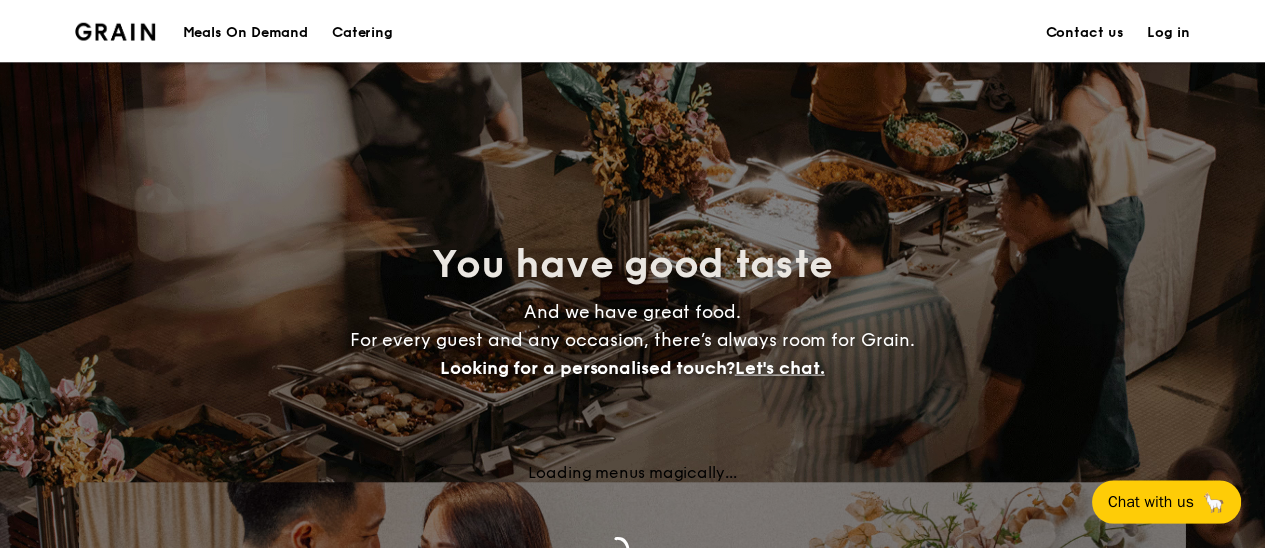 scroll, scrollTop: 0, scrollLeft: 0, axis: both 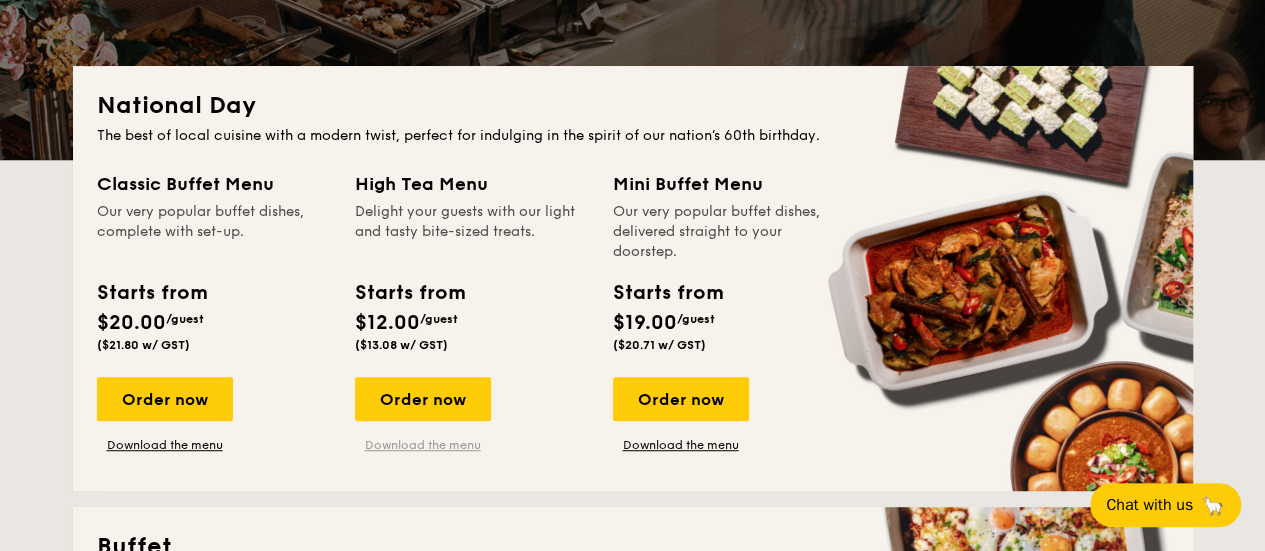 click on "Download the menu" at bounding box center (423, 445) 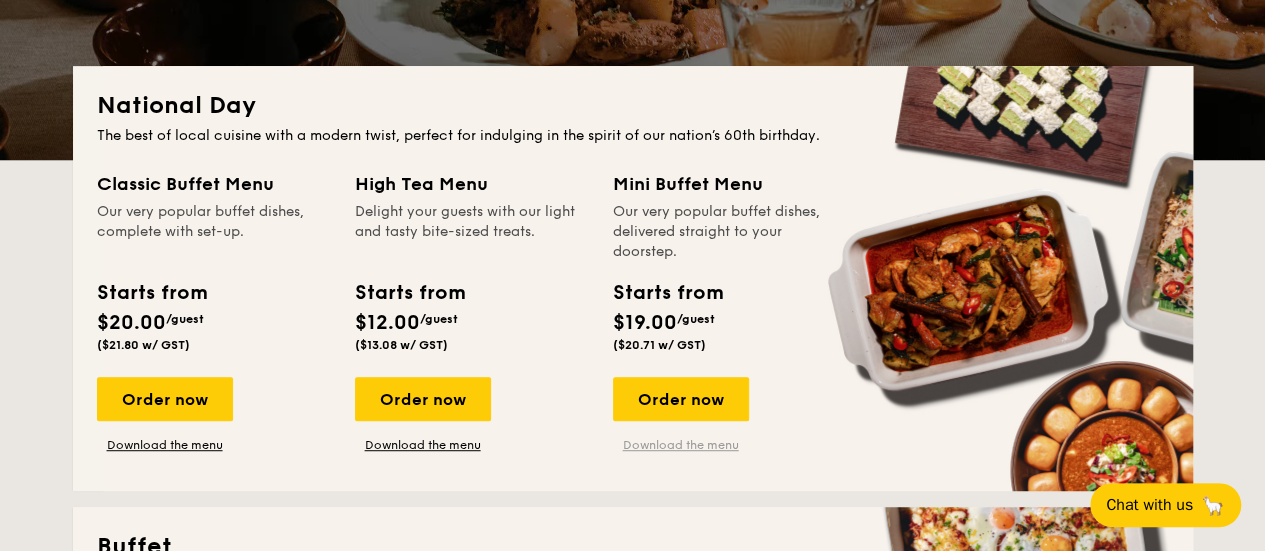 click on "Download the menu" at bounding box center (681, 445) 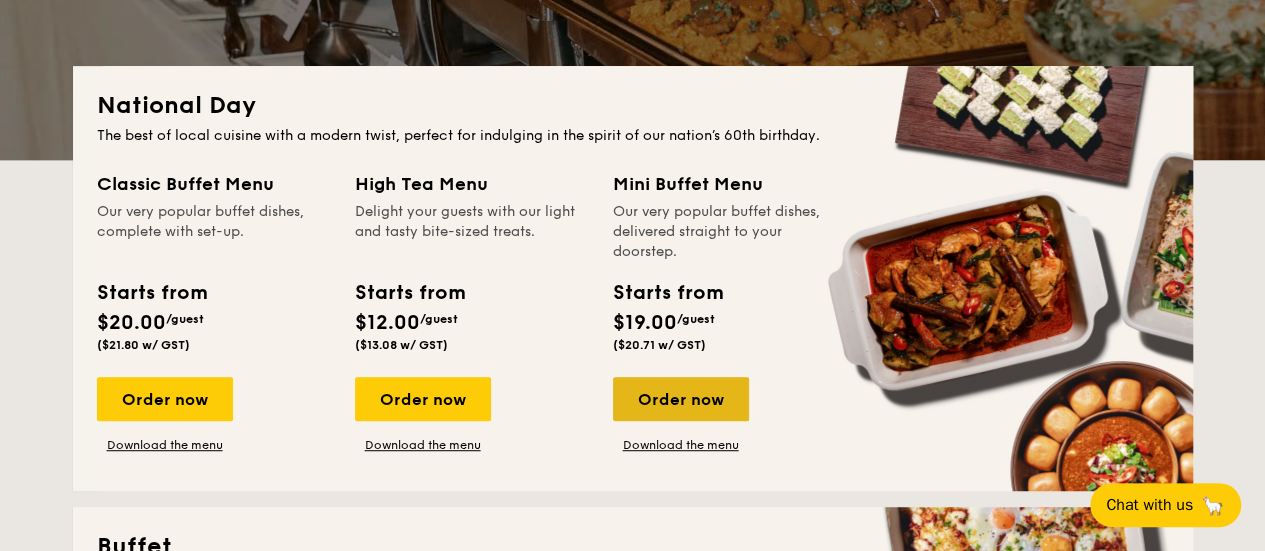 click on "Order now" at bounding box center (681, 399) 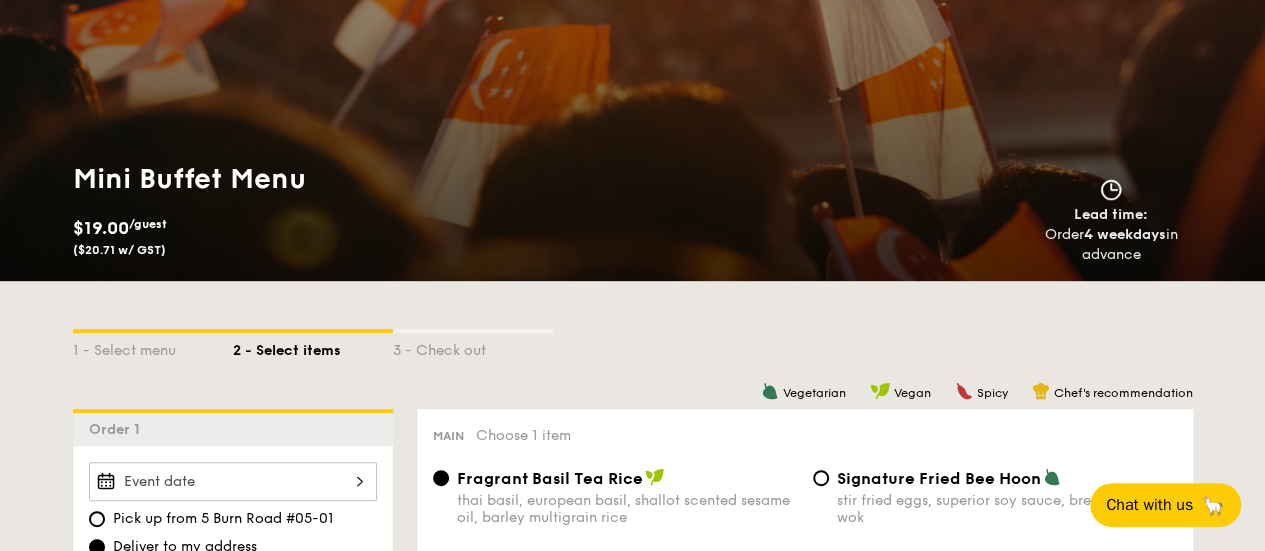 scroll, scrollTop: 400, scrollLeft: 0, axis: vertical 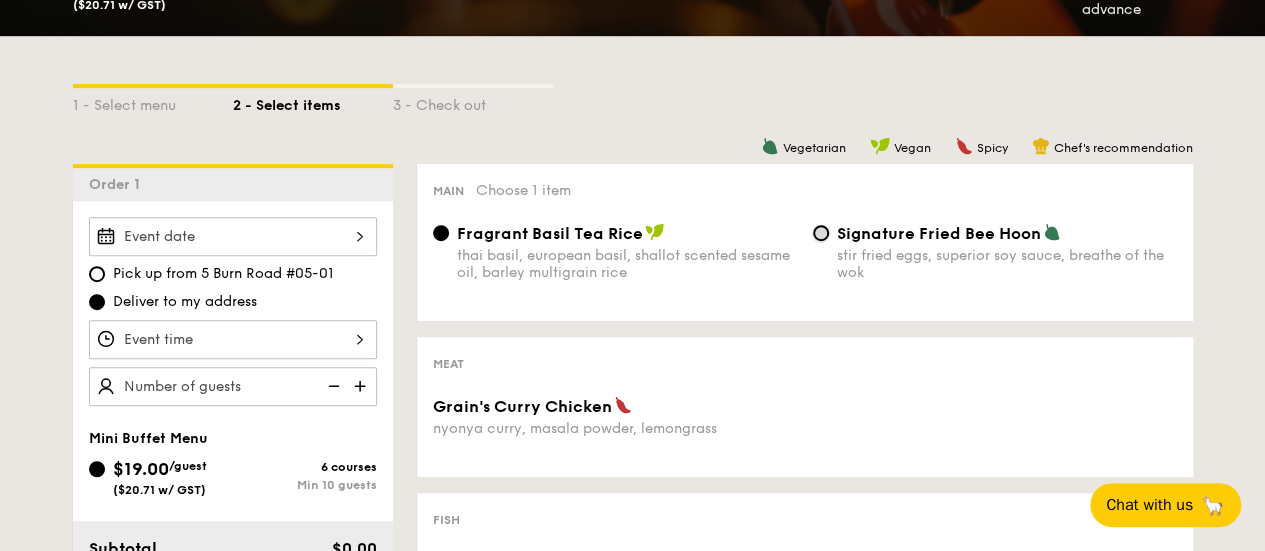 click on "Signature Fried Bee Hoon stir fried eggs, superior soy sauce, breathe of the wok" at bounding box center [821, 233] 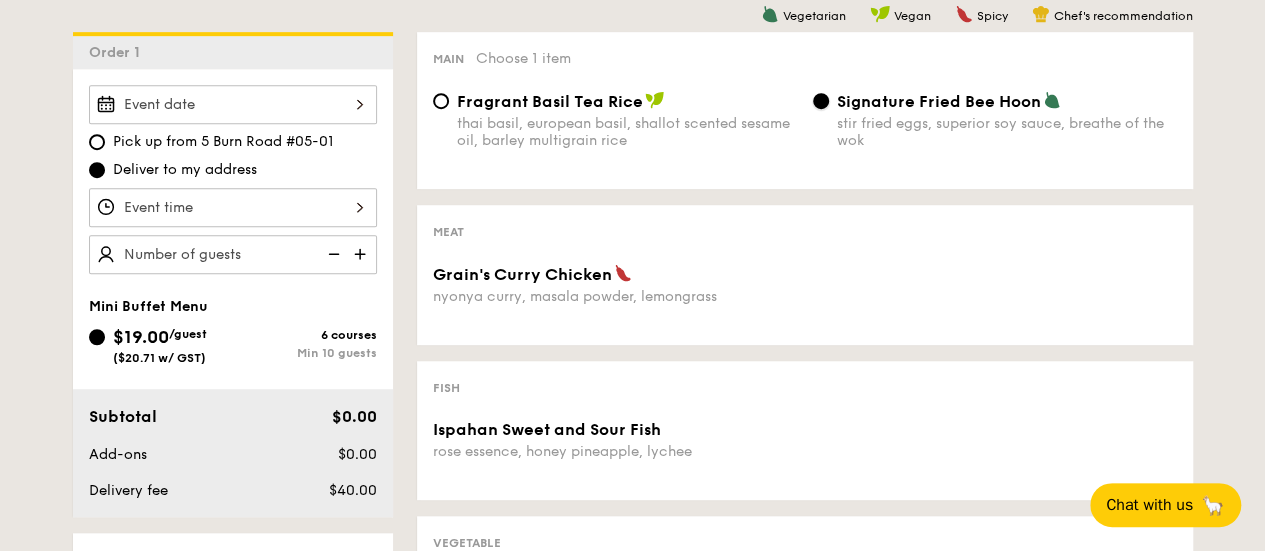 scroll, scrollTop: 500, scrollLeft: 0, axis: vertical 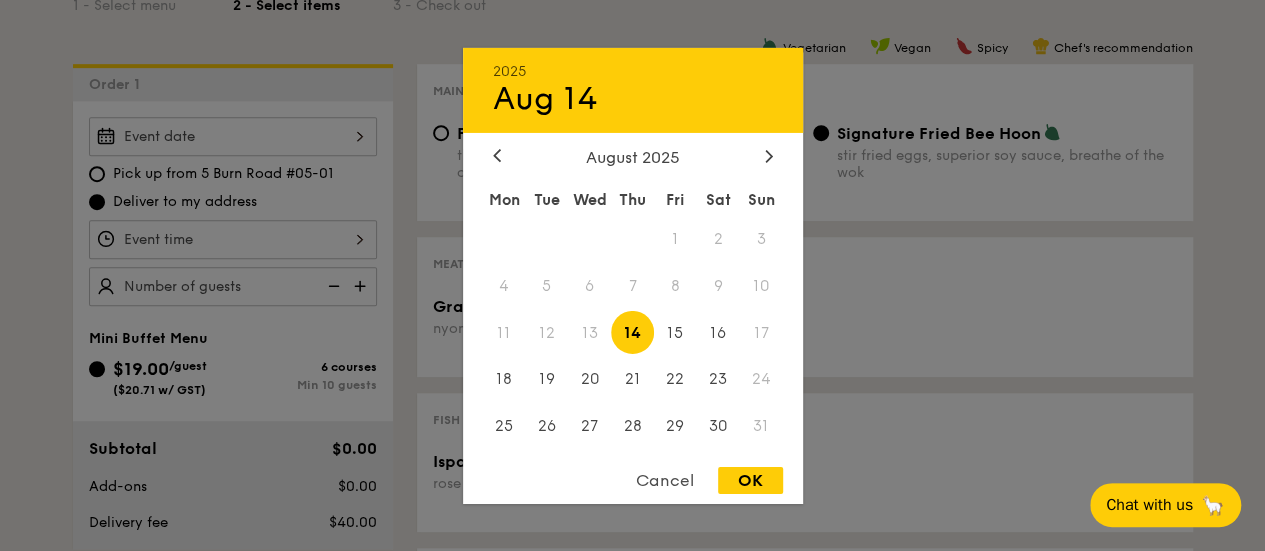 click on "2025   Aug 14       August 2025     Mon Tue Wed Thu Fri Sat Sun   1 2 3 4 5 6 7 8 9 10 11 12 13 14 15 16 17 18 19 20 21 22 23 24 25 26 27 28 29 30 31     Cancel   OK" at bounding box center [233, 136] 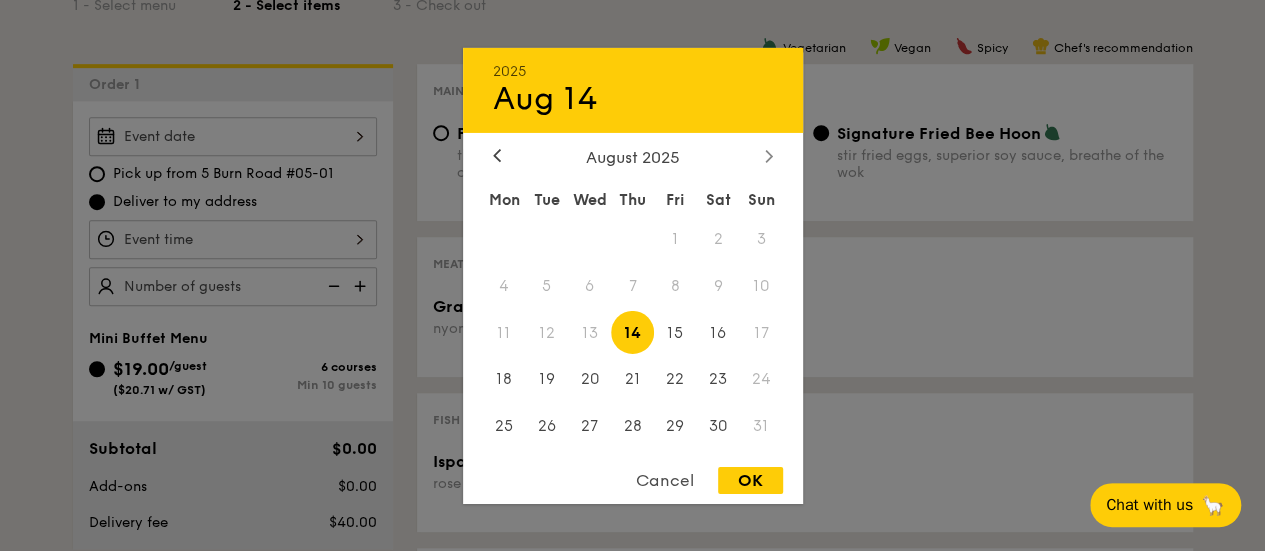 click at bounding box center [769, 156] 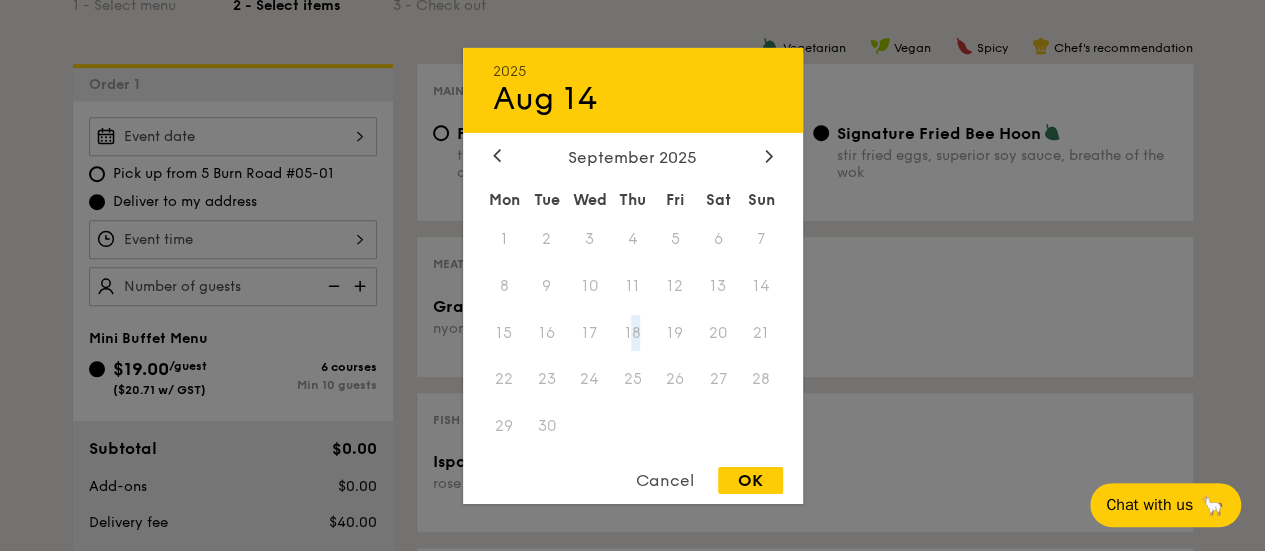 click on "18" at bounding box center [632, 332] 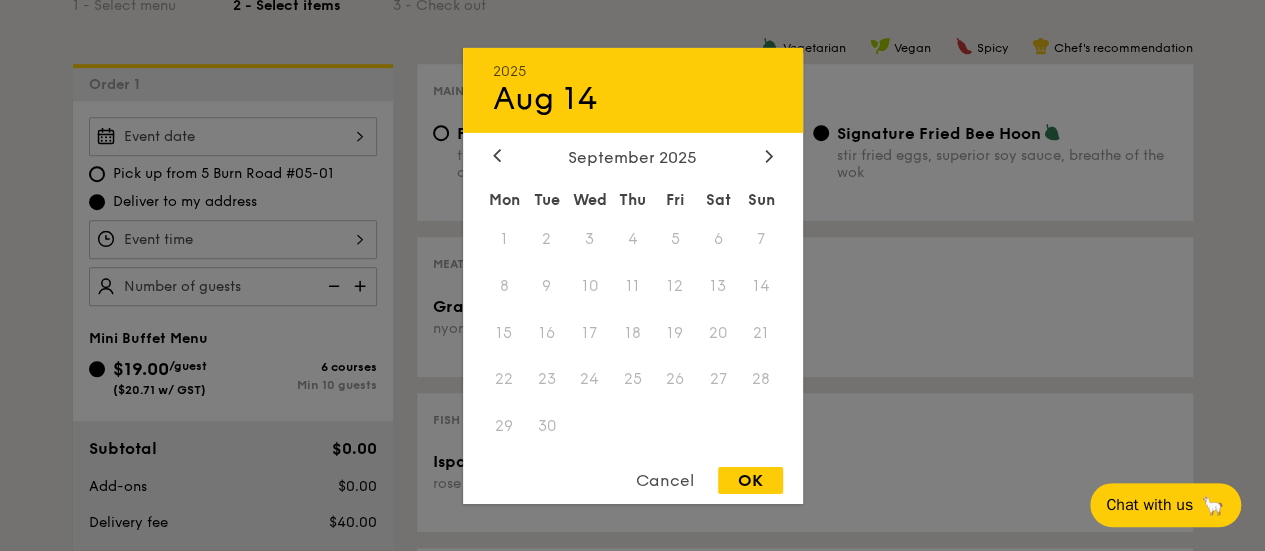 click on "25" at bounding box center [632, 379] 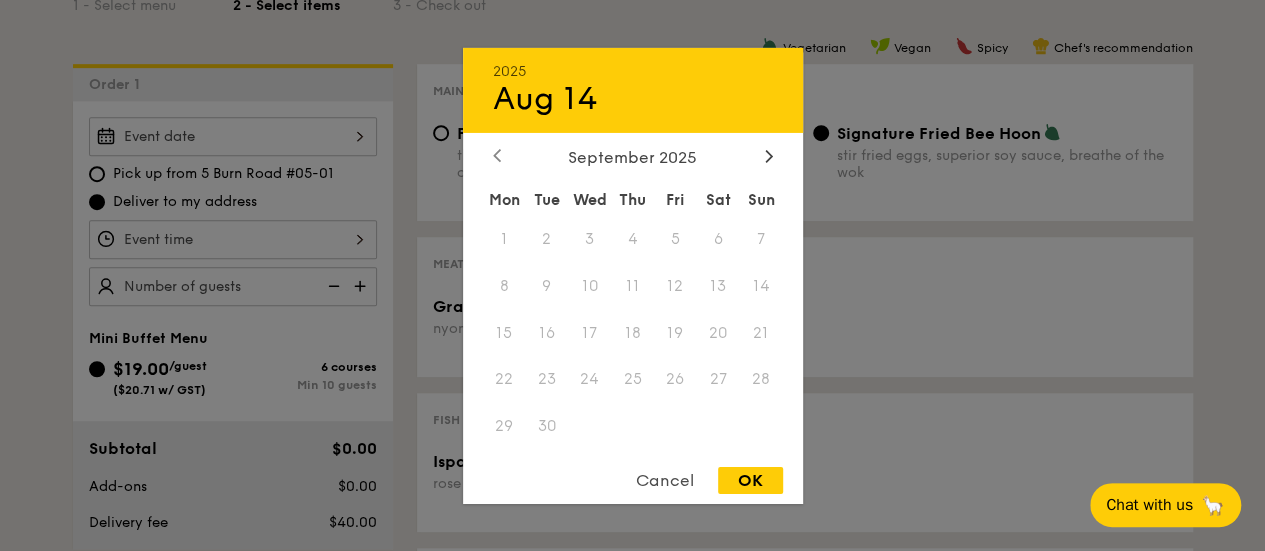 click 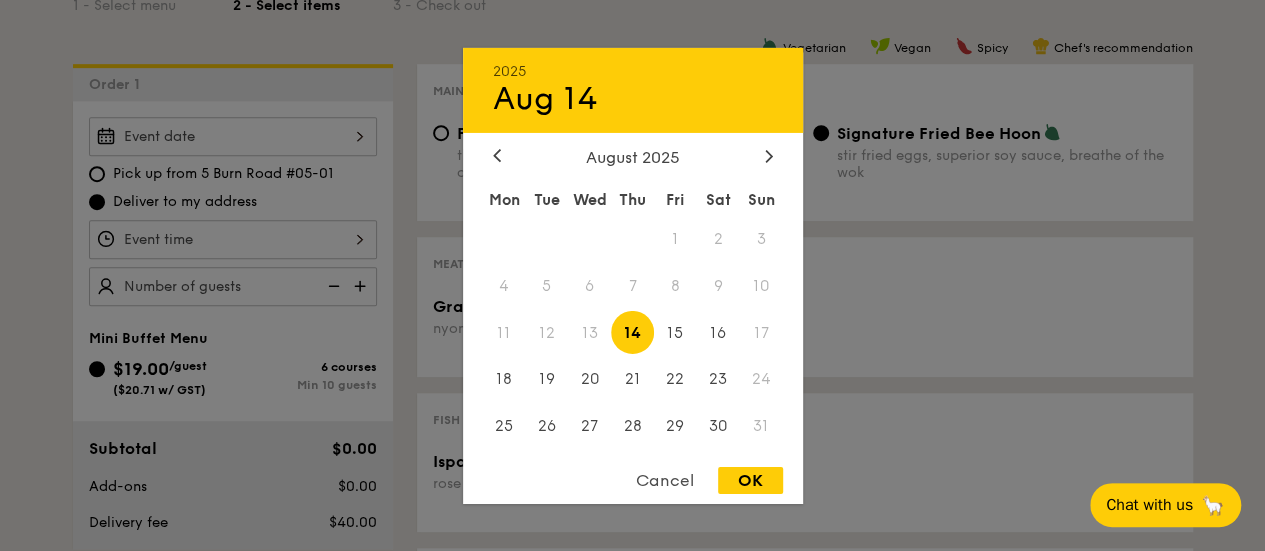 click on "August 2025" at bounding box center [633, 156] 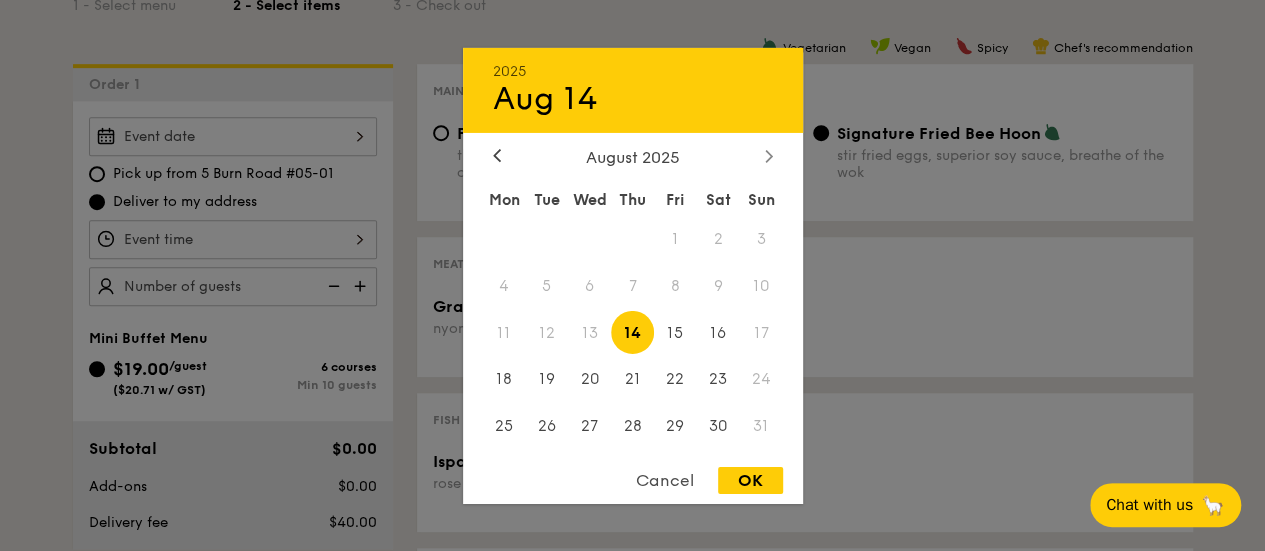 click 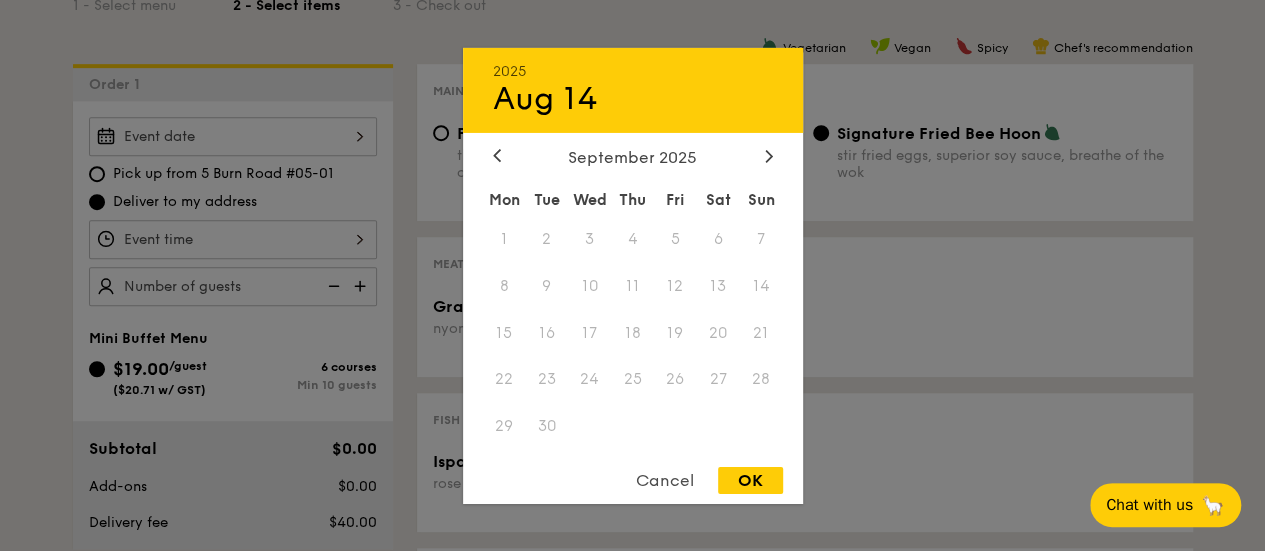 drag, startPoint x: 630, startPoint y: 333, endPoint x: 652, endPoint y: 311, distance: 31.112698 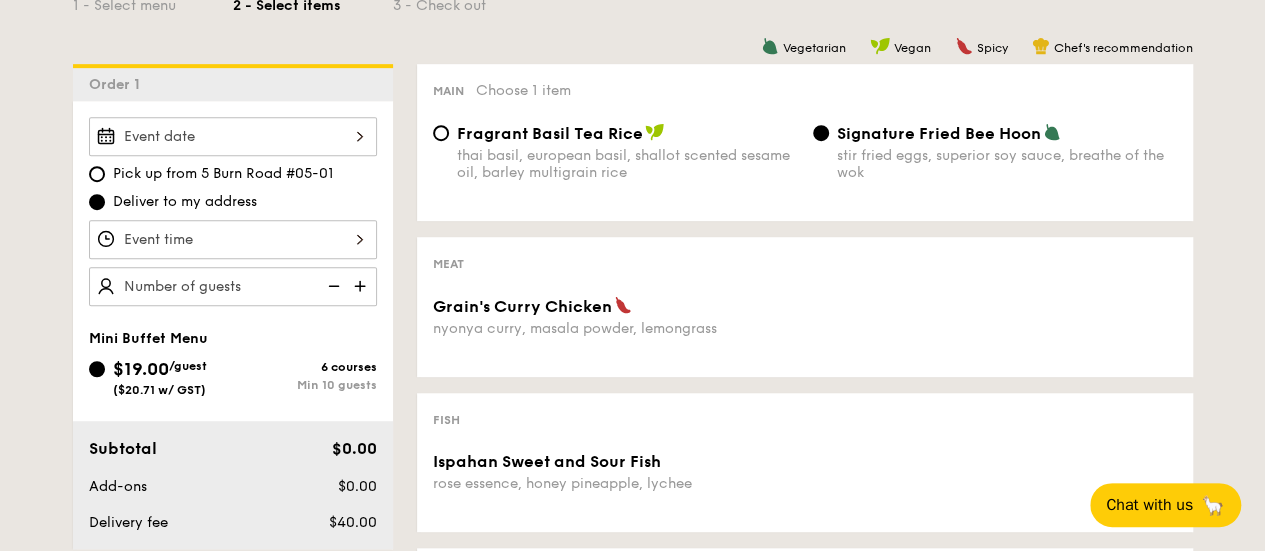 click at bounding box center [233, 239] 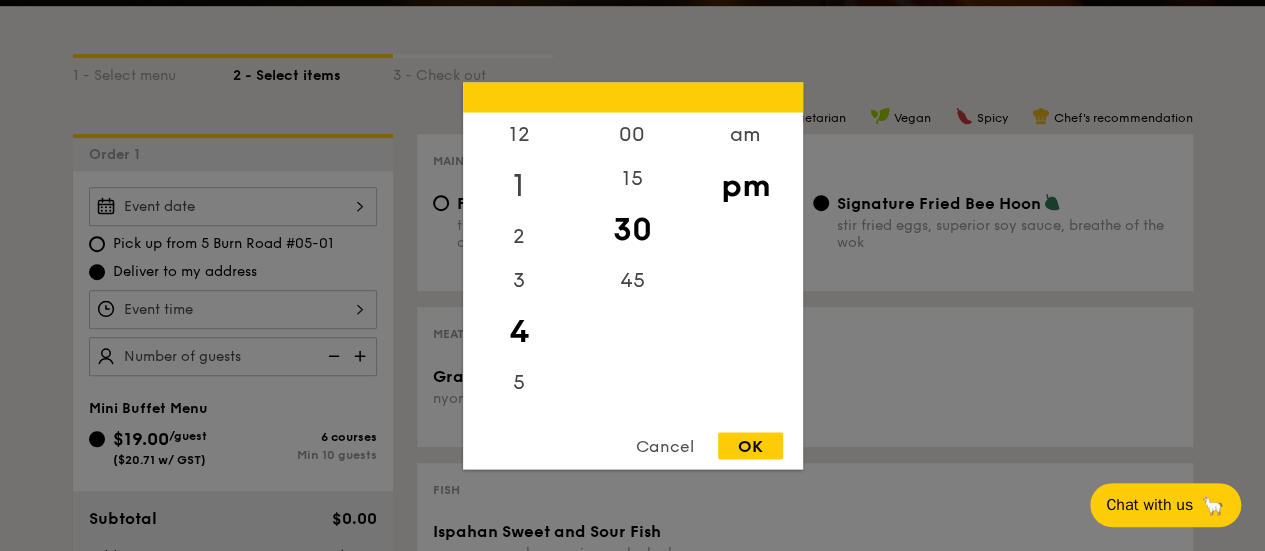 scroll, scrollTop: 400, scrollLeft: 0, axis: vertical 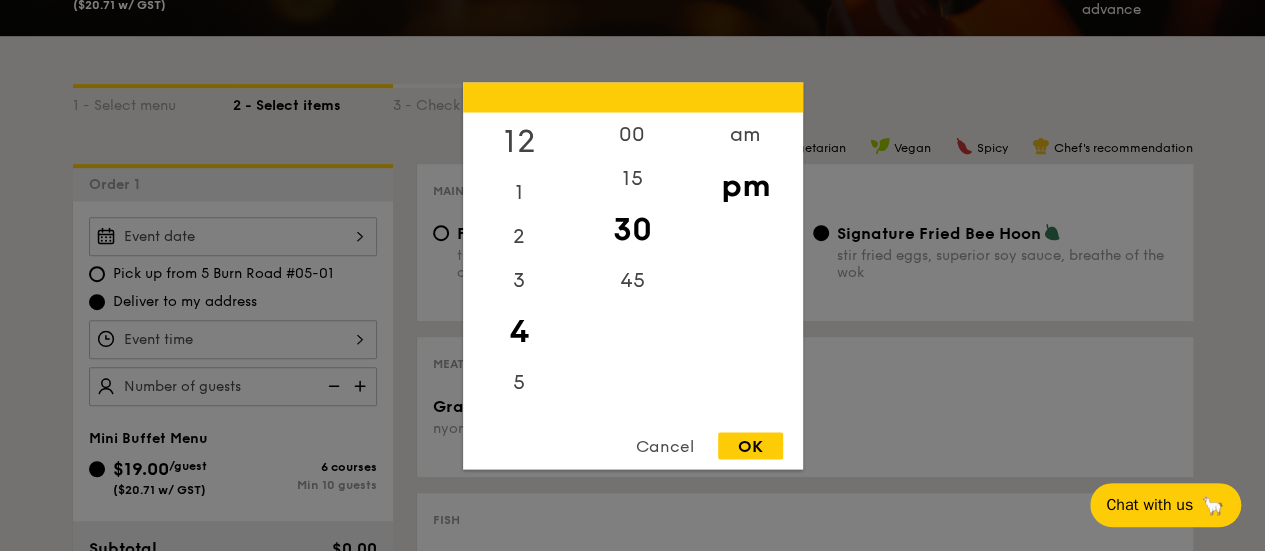click on "12" at bounding box center (519, 141) 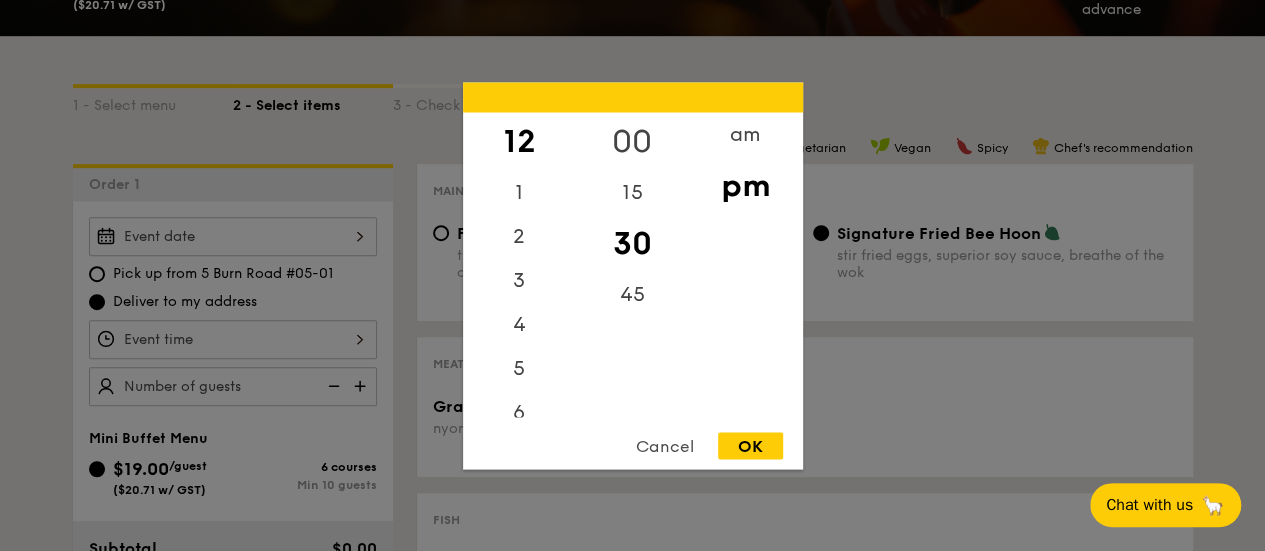 click on "00" at bounding box center [632, 141] 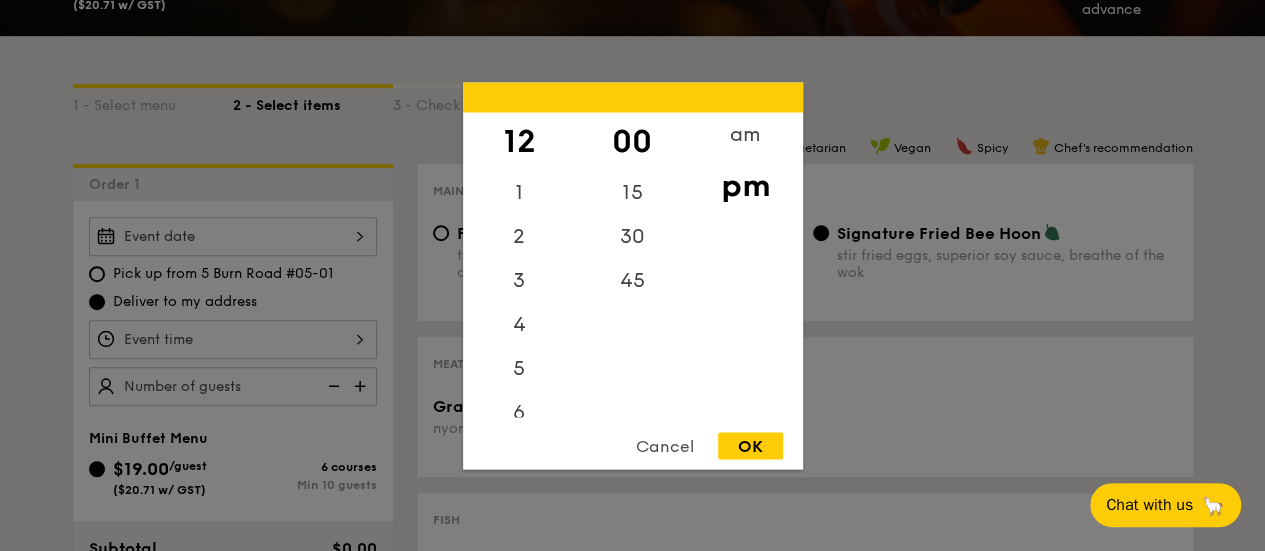 click on "OK" at bounding box center (750, 445) 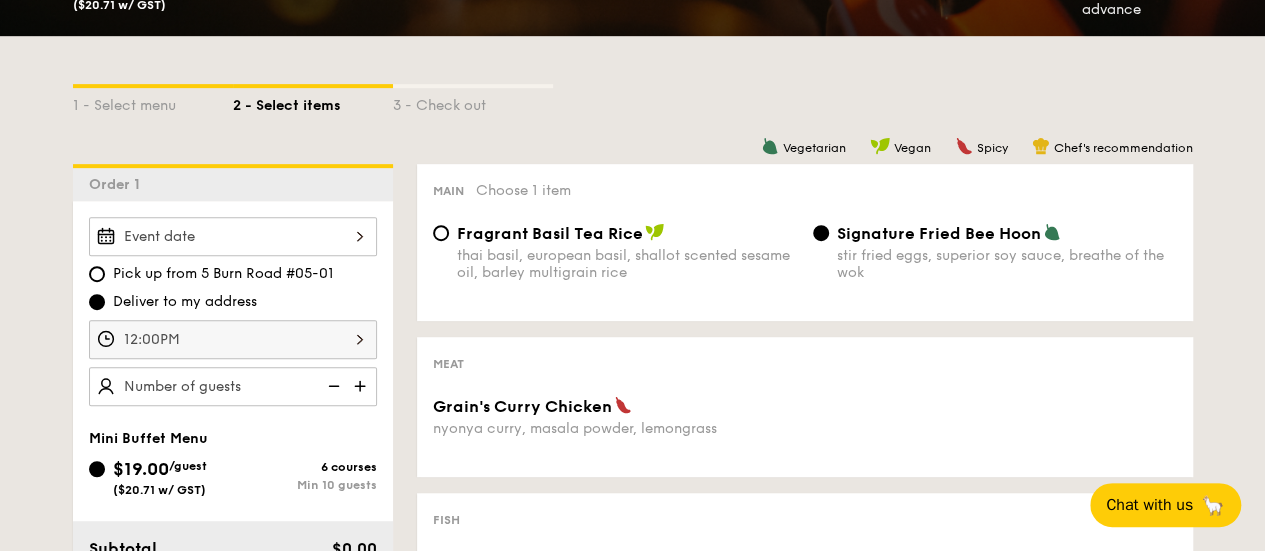 click at bounding box center [362, 386] 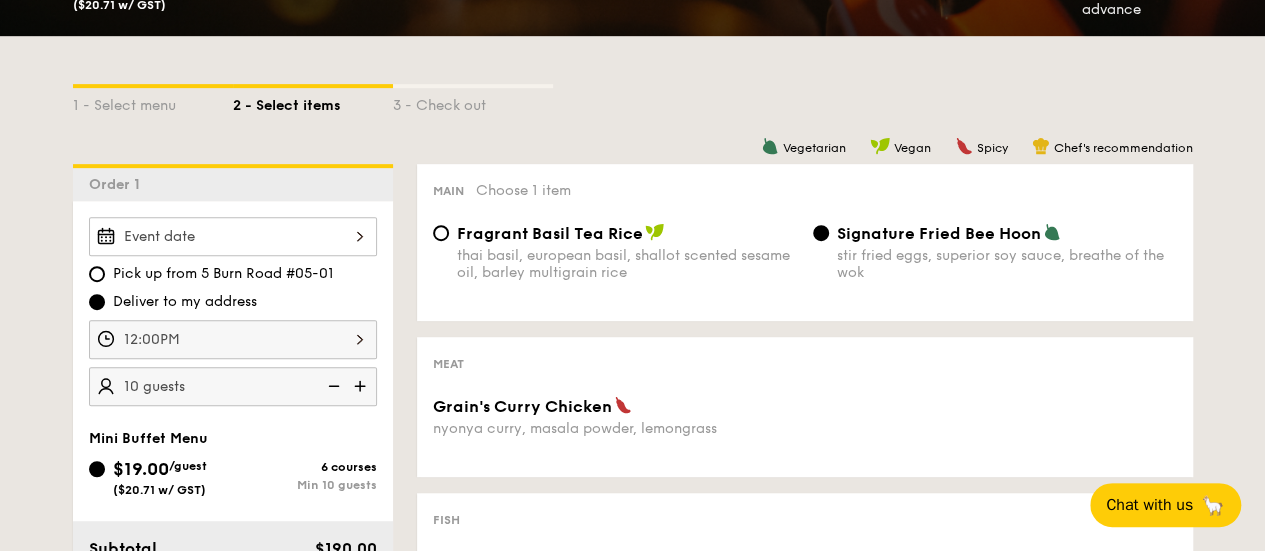 click at bounding box center [362, 386] 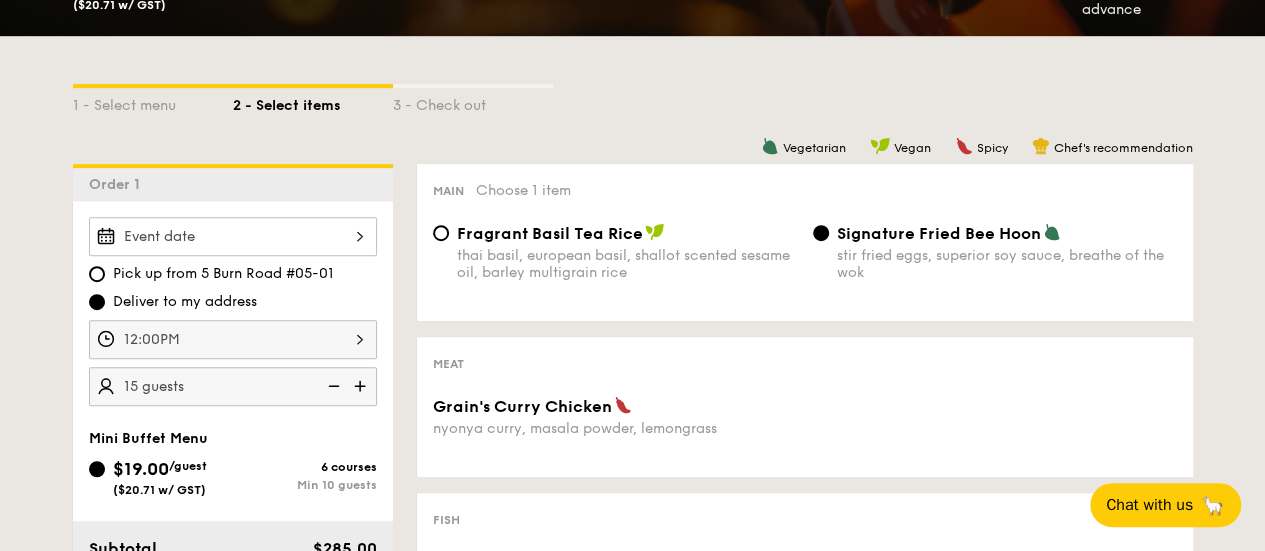 click at bounding box center (362, 386) 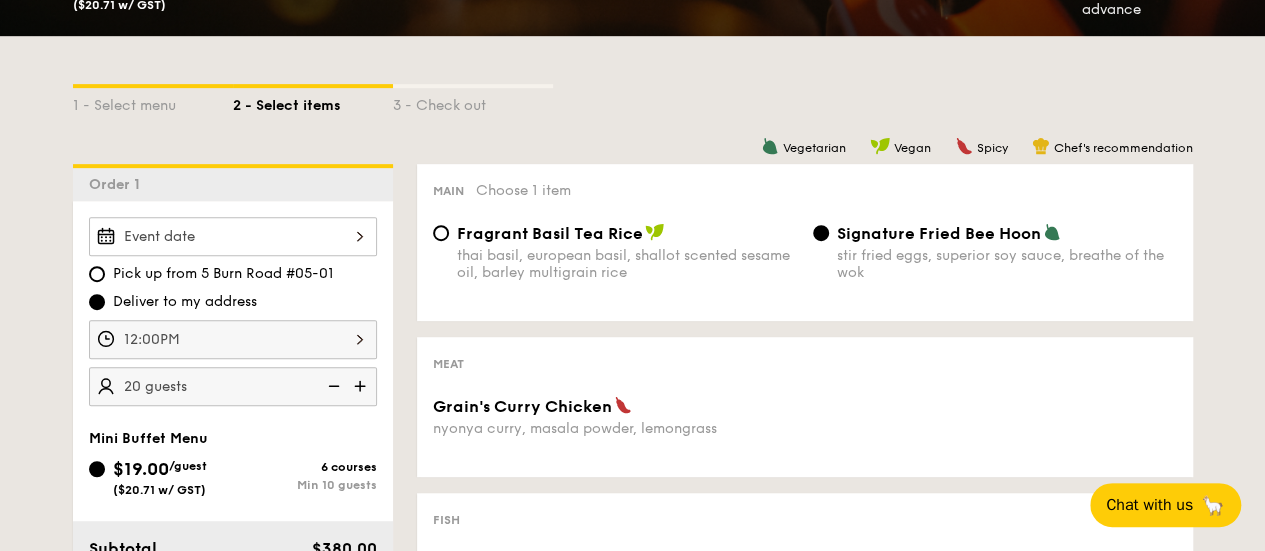 click at bounding box center (362, 386) 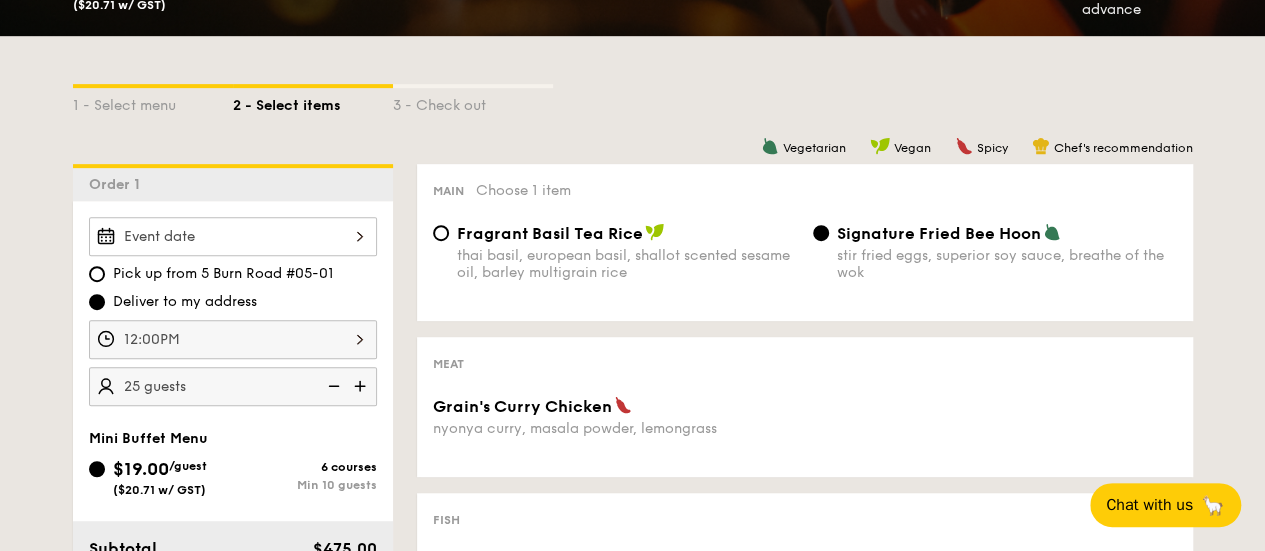 click at bounding box center [362, 386] 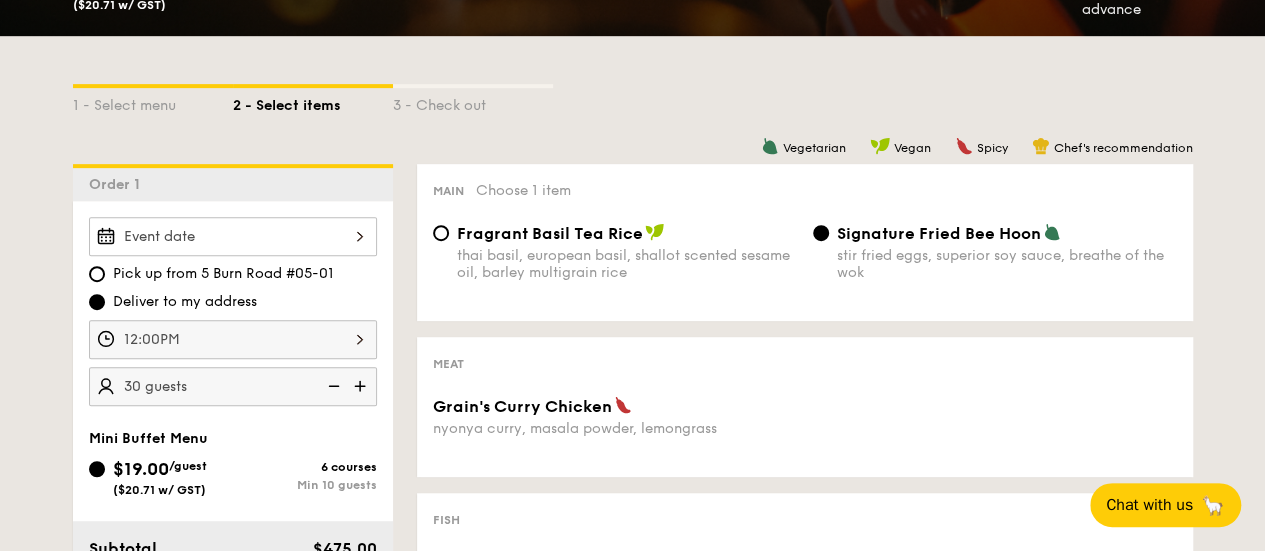 click at bounding box center [362, 386] 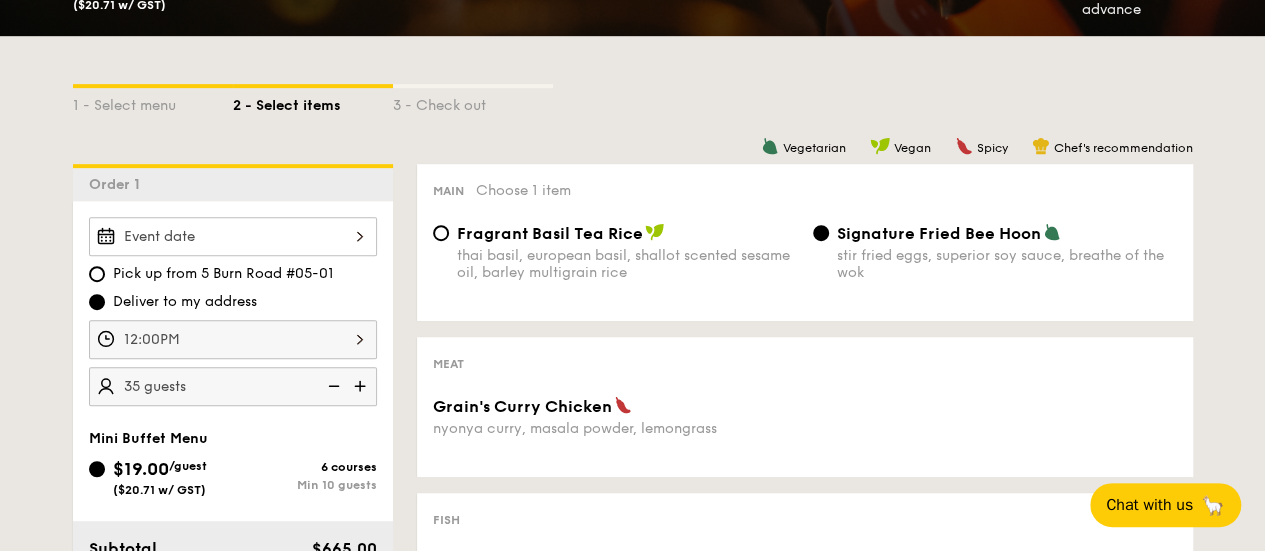 click at bounding box center (362, 386) 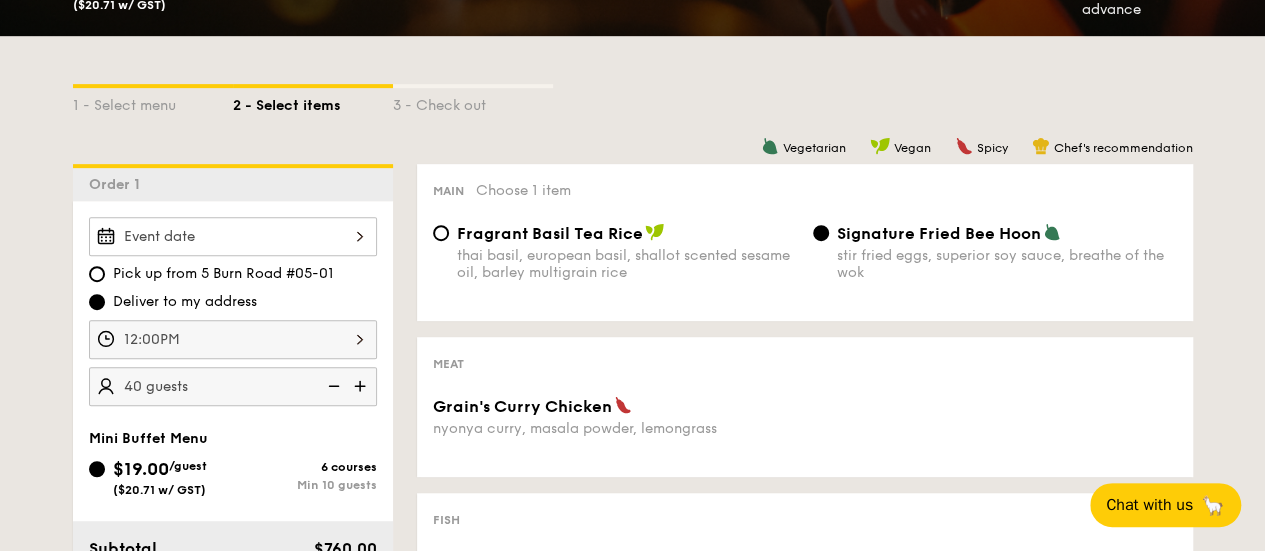 click at bounding box center [362, 386] 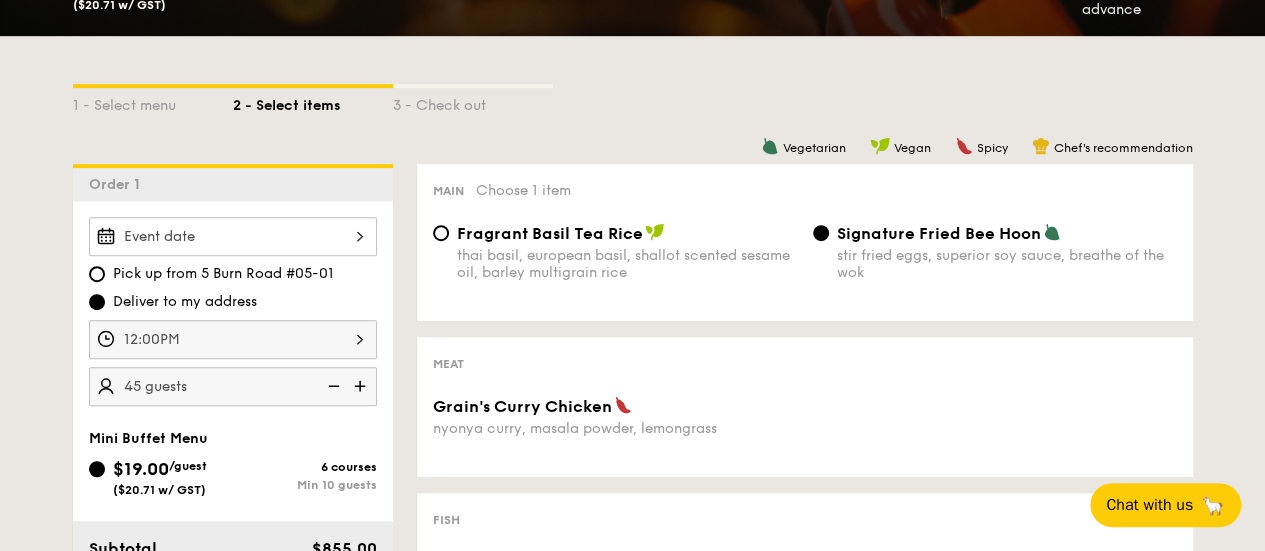 click at bounding box center (362, 386) 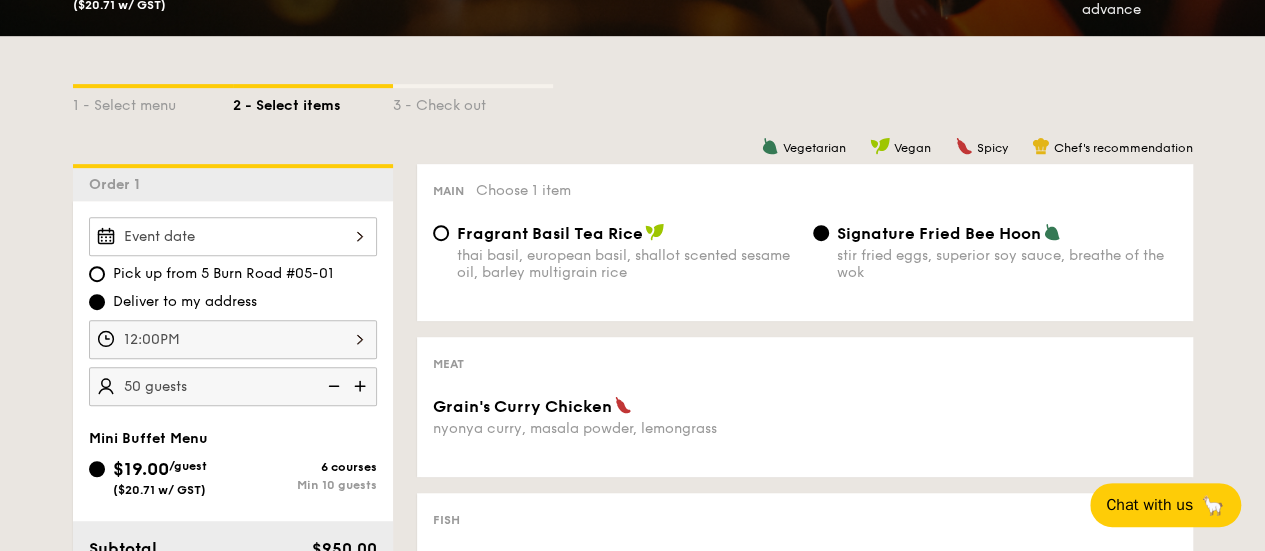 click at bounding box center [362, 386] 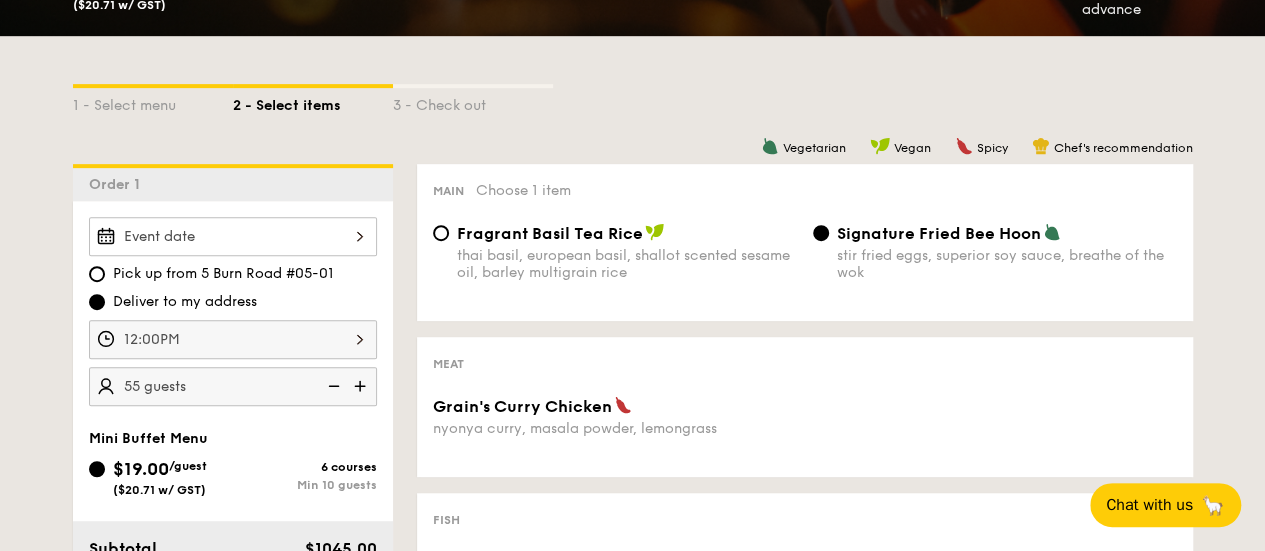 click at bounding box center [362, 386] 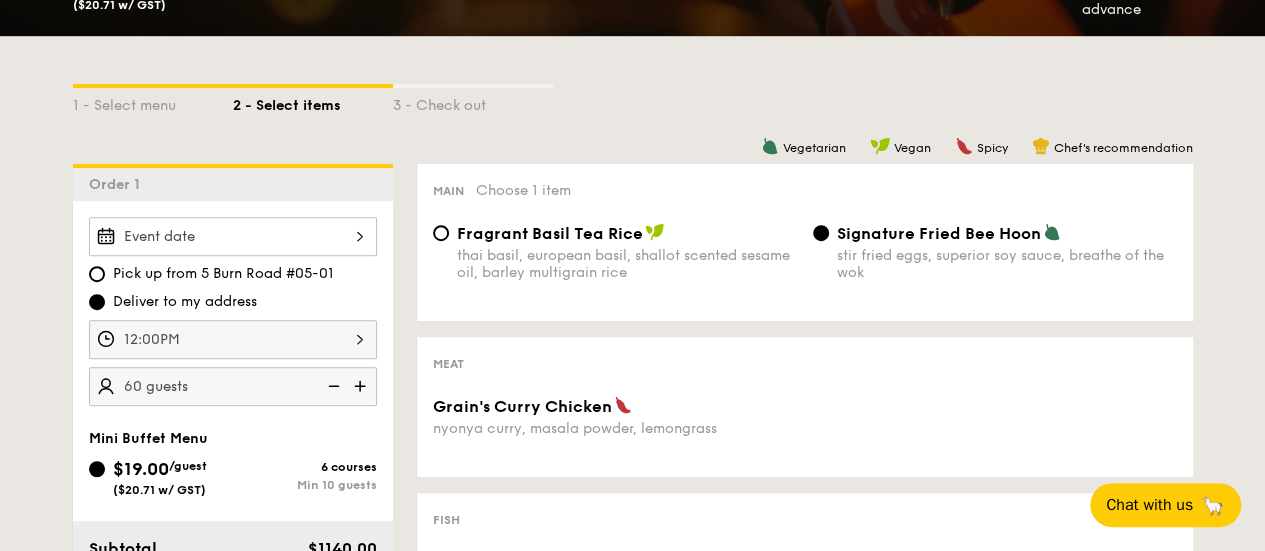 click at bounding box center [362, 386] 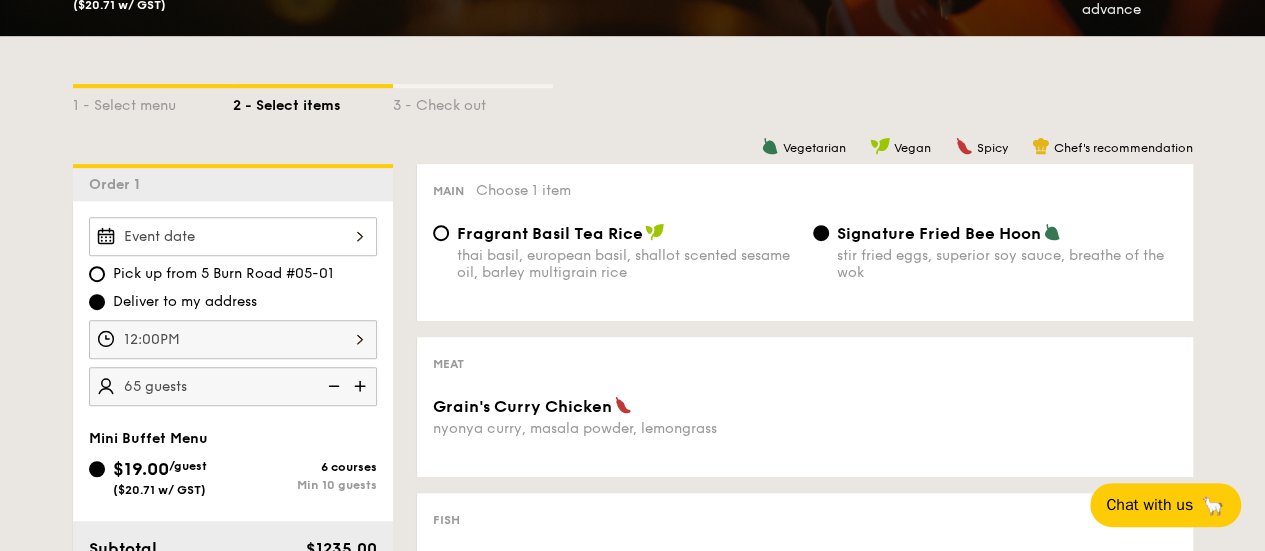 click at bounding box center (362, 386) 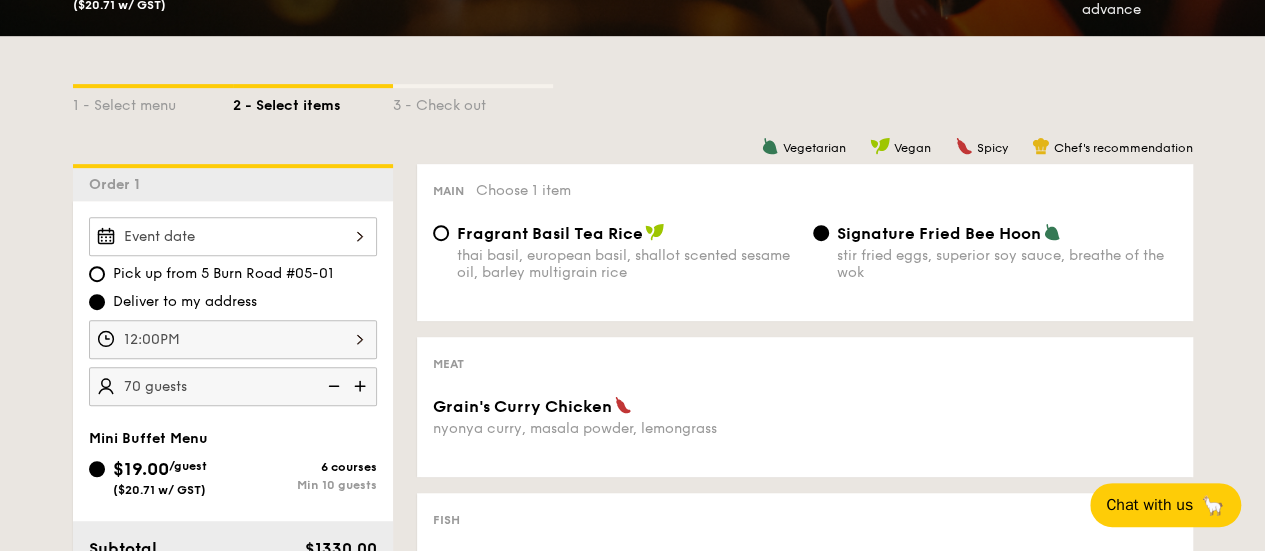 click at bounding box center (362, 386) 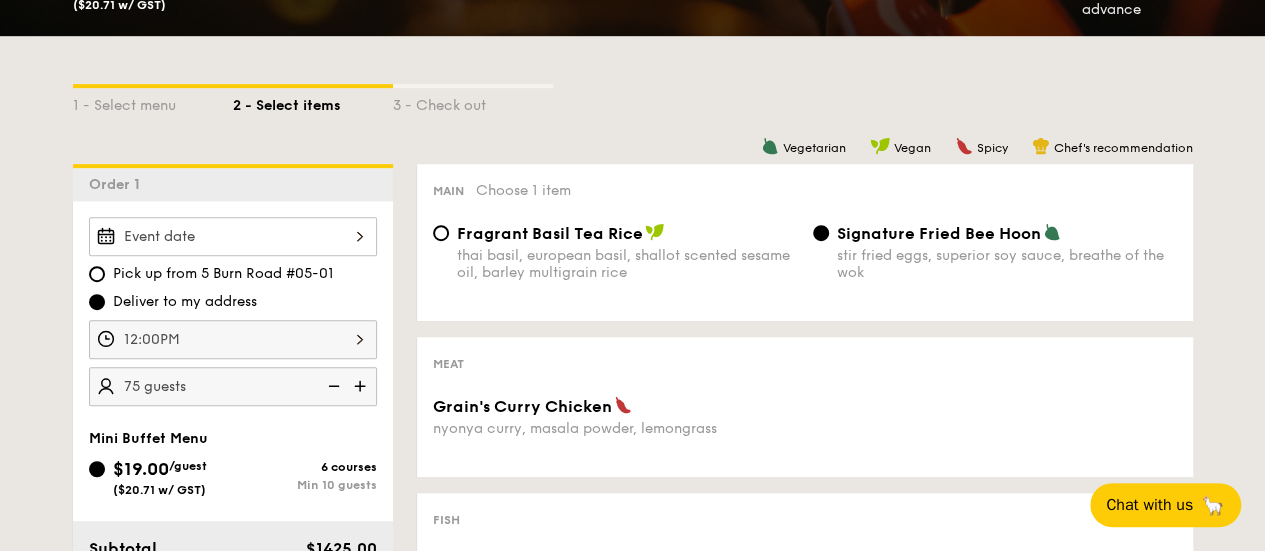 click at bounding box center [362, 386] 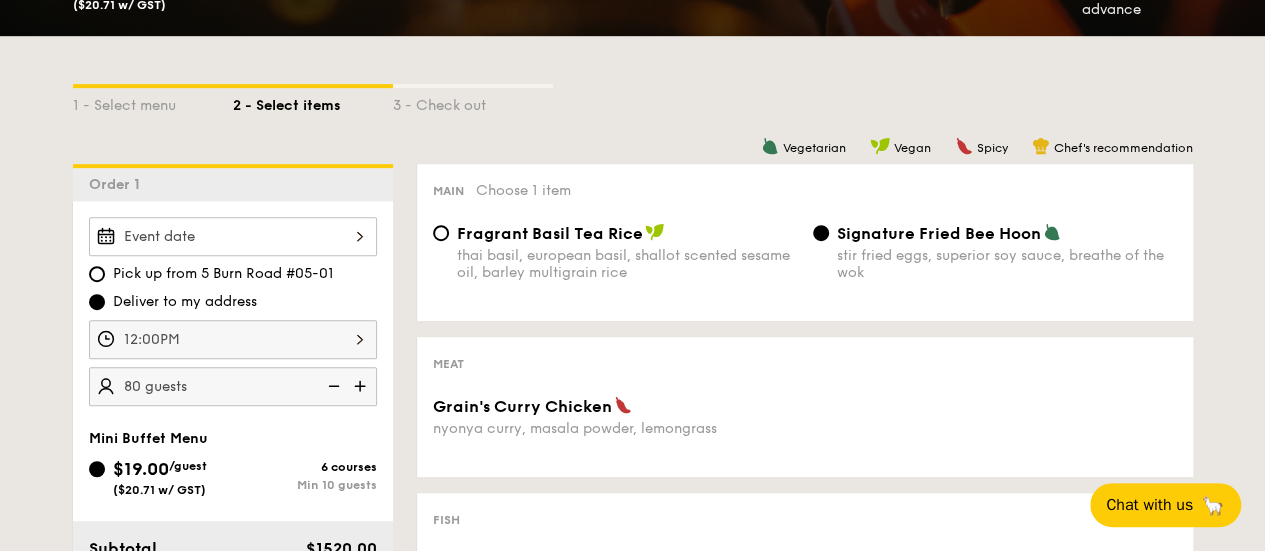 click at bounding box center (362, 386) 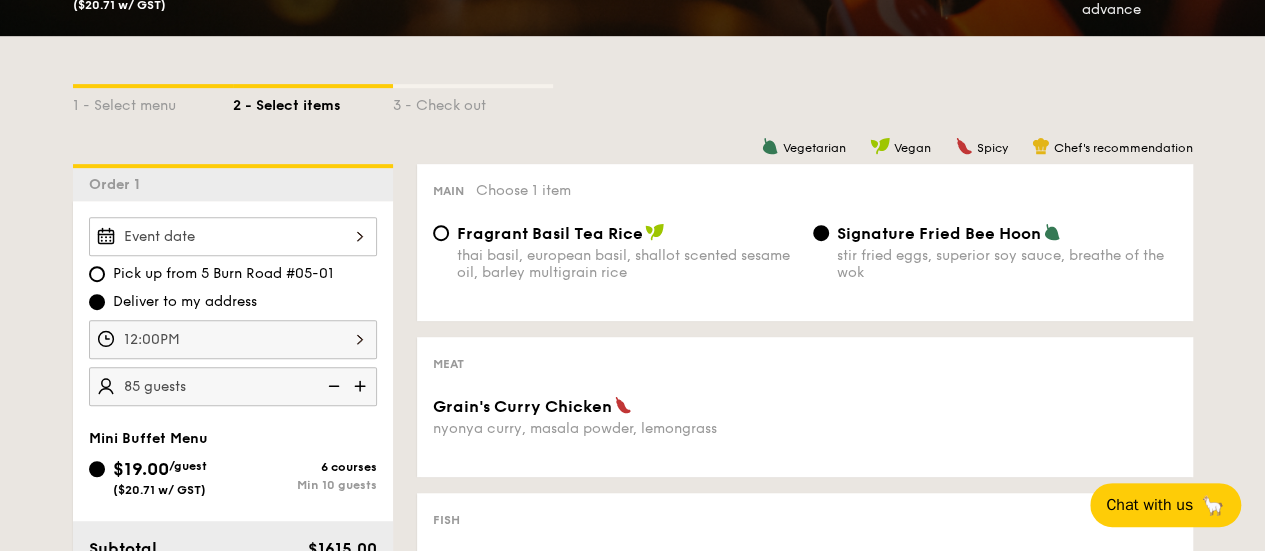 click at bounding box center (362, 386) 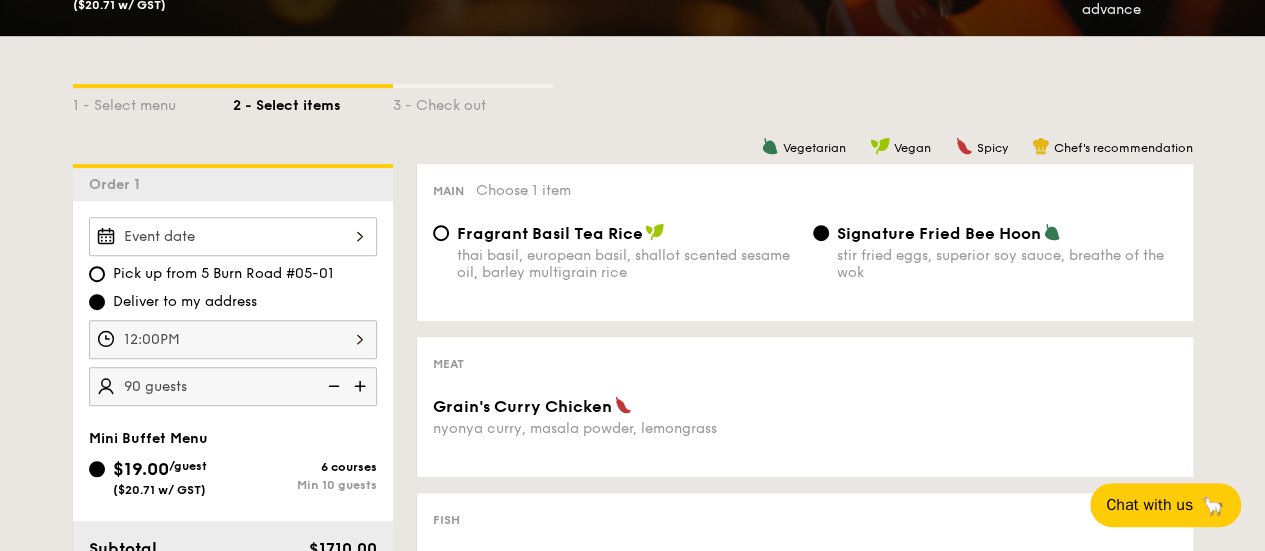click at bounding box center (362, 386) 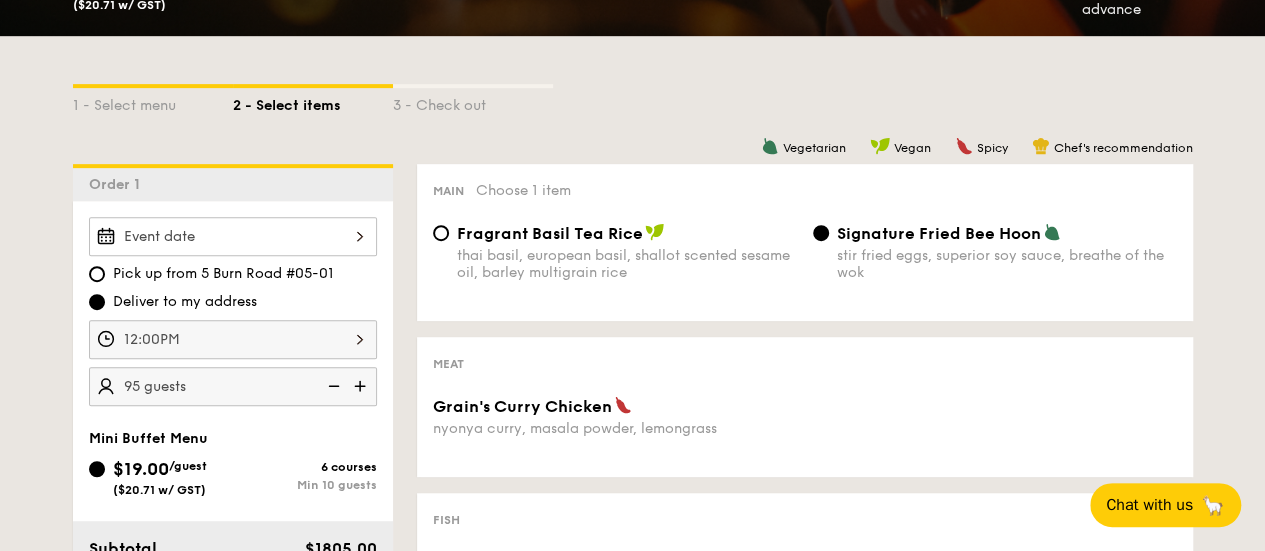 click at bounding box center (362, 386) 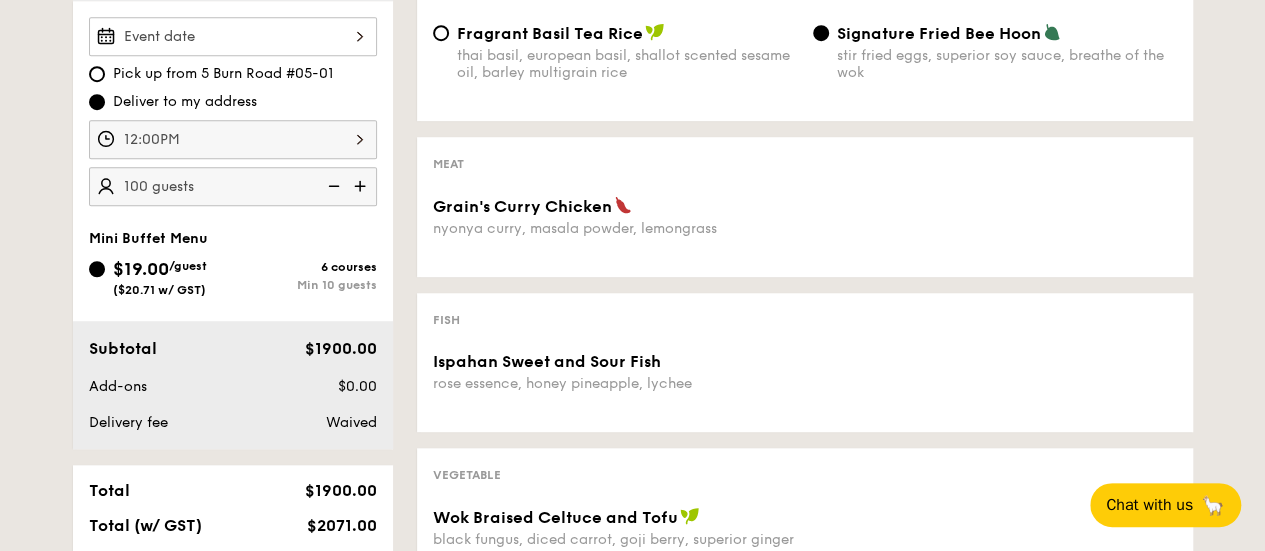 scroll, scrollTop: 700, scrollLeft: 0, axis: vertical 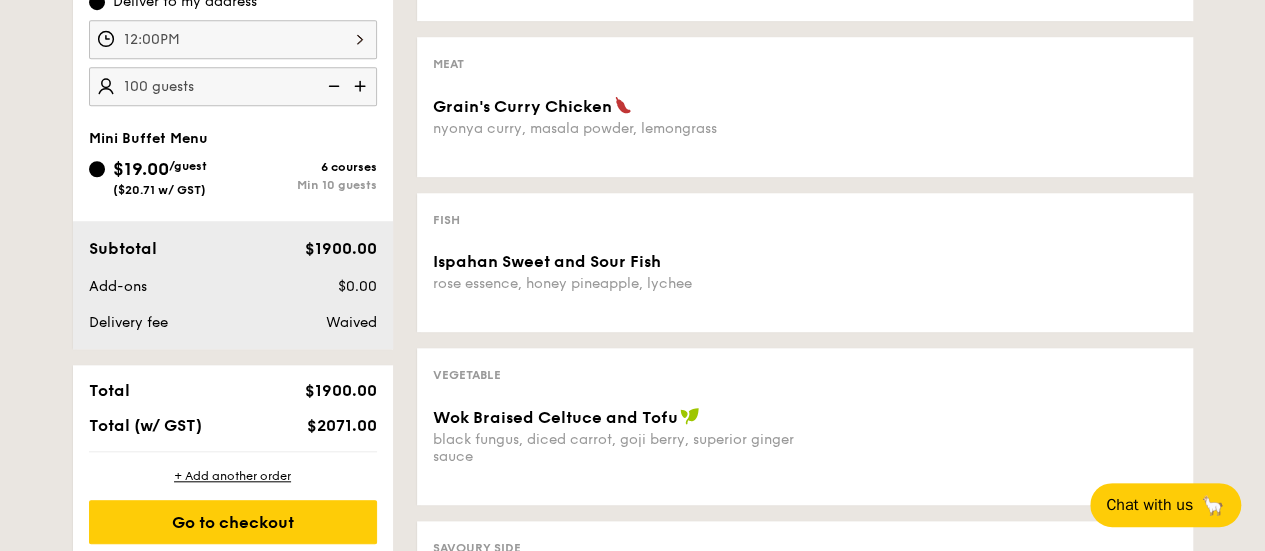 drag, startPoint x: 1169, startPoint y: 196, endPoint x: 1037, endPoint y: 65, distance: 185.97043 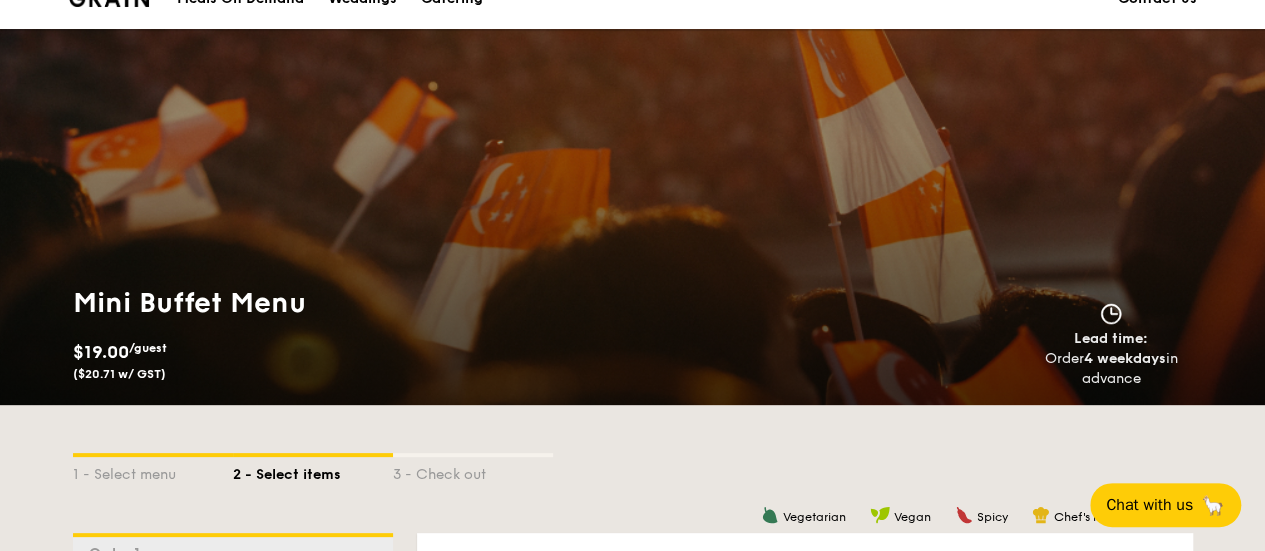 scroll, scrollTop: 0, scrollLeft: 0, axis: both 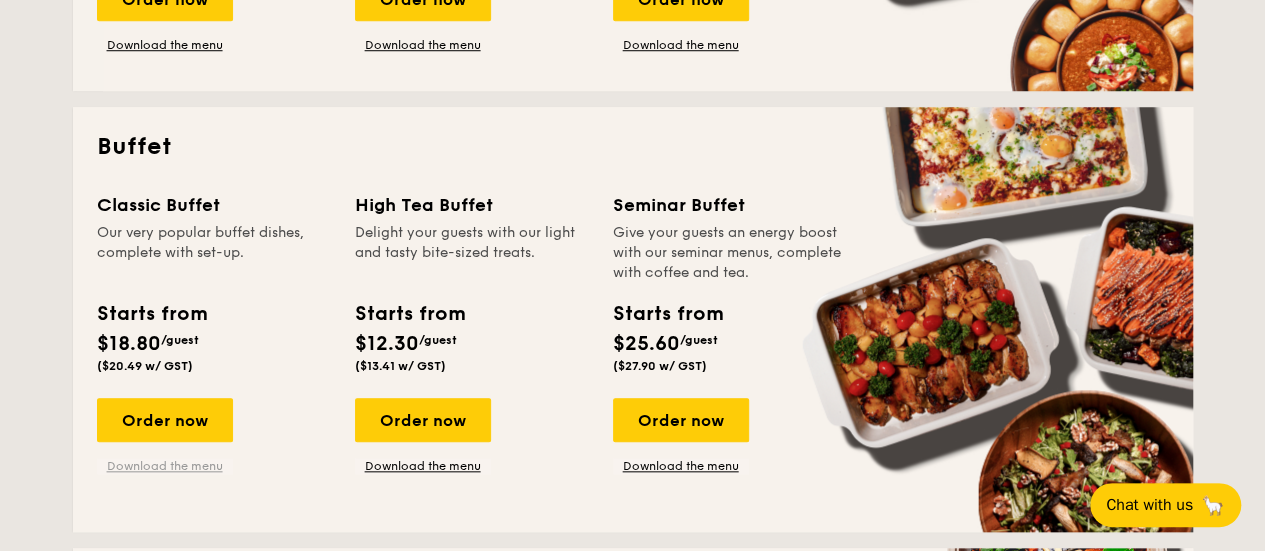 click on "Download the menu" at bounding box center (165, 466) 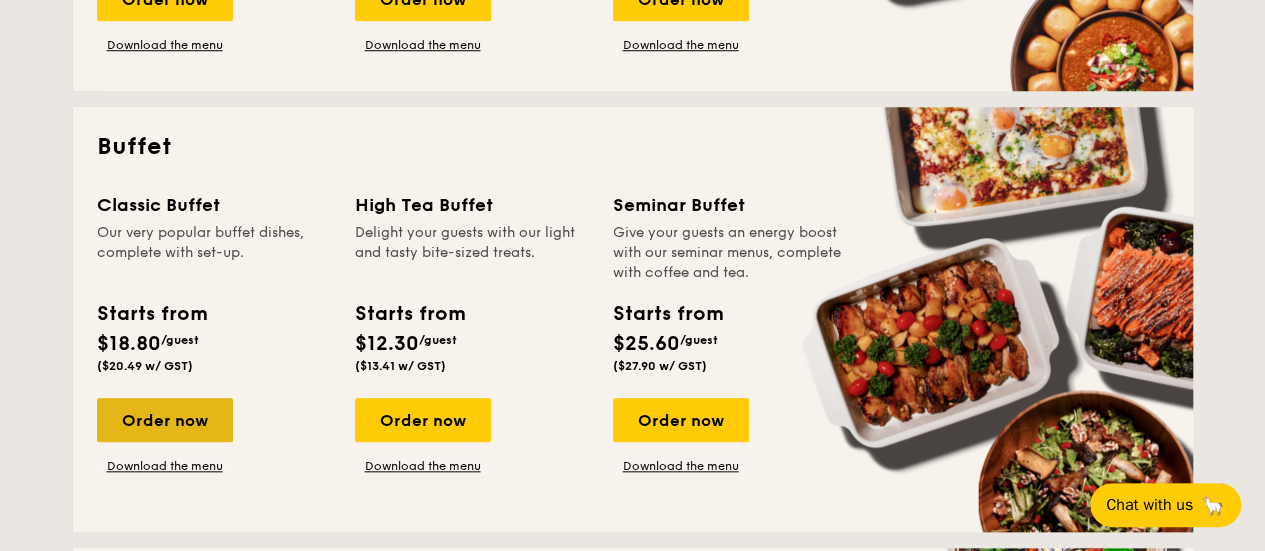 click on "Order now" at bounding box center [165, 420] 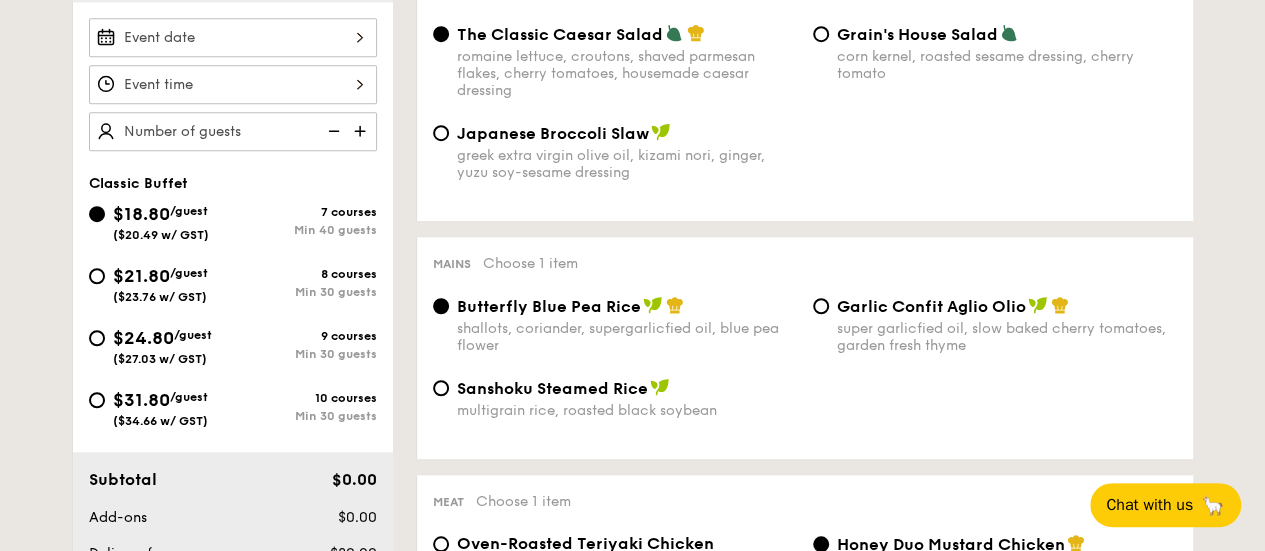 scroll, scrollTop: 600, scrollLeft: 0, axis: vertical 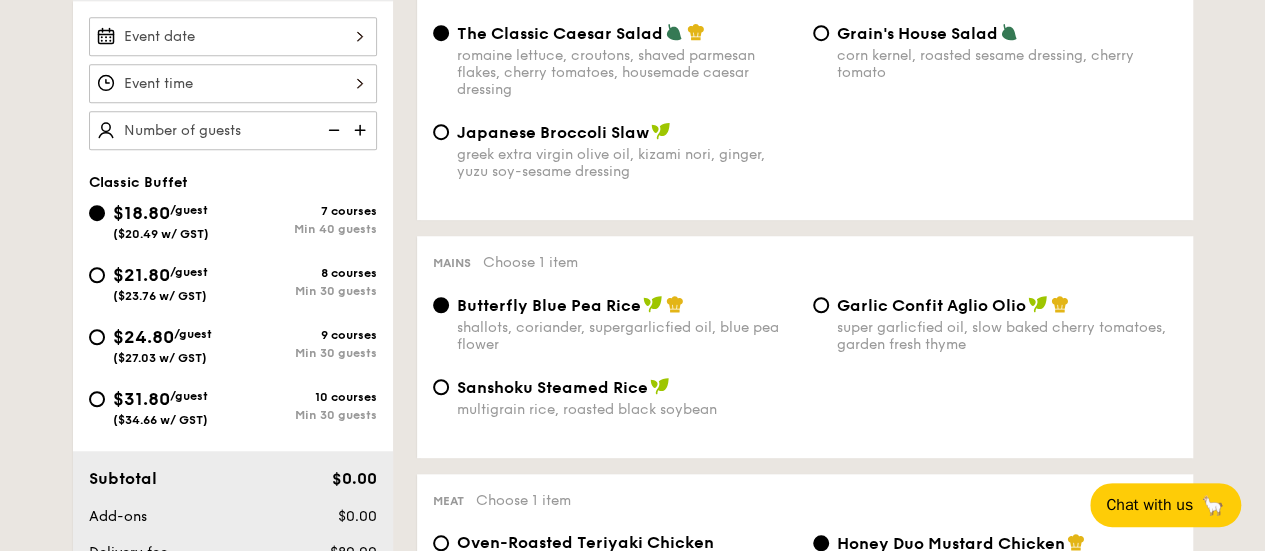 click on "Garlic Confit Aglio Olio super garlicfied oil, slow baked cherry tomatoes, garden fresh thyme" at bounding box center (995, 324) 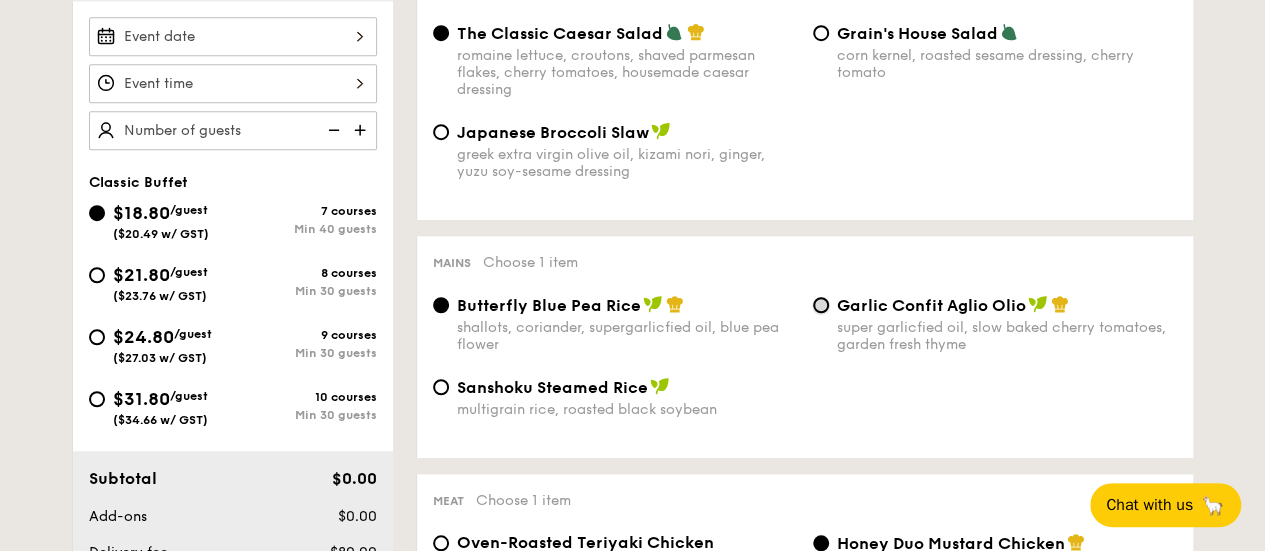 click on "Garlic Confit Aglio Olio super garlicfied oil, slow baked cherry tomatoes, garden fresh thyme" at bounding box center (821, 305) 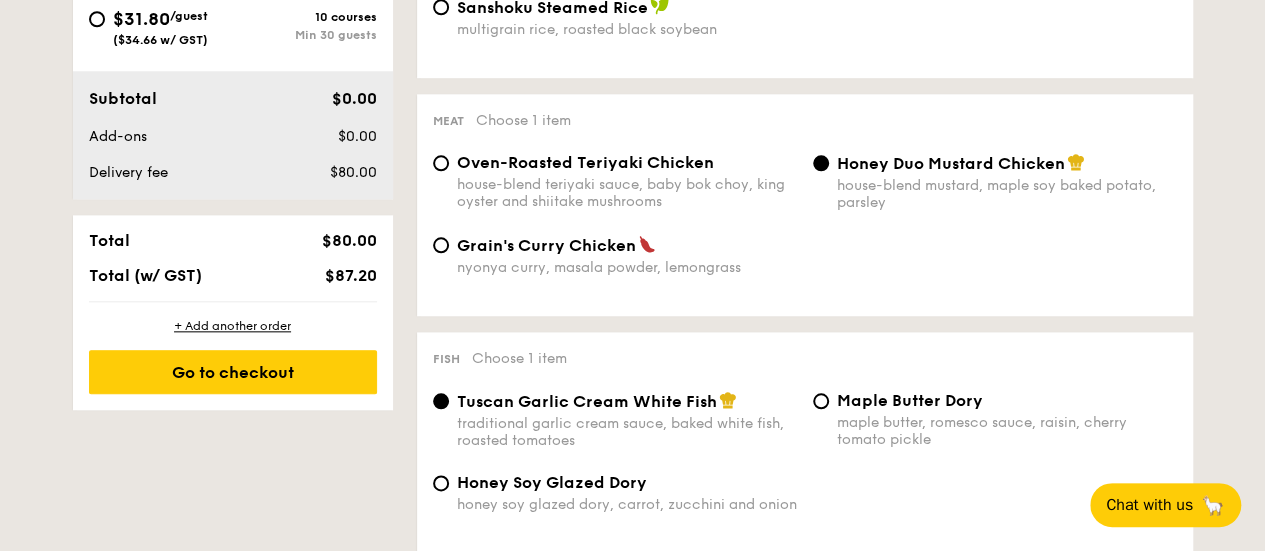 scroll, scrollTop: 1000, scrollLeft: 0, axis: vertical 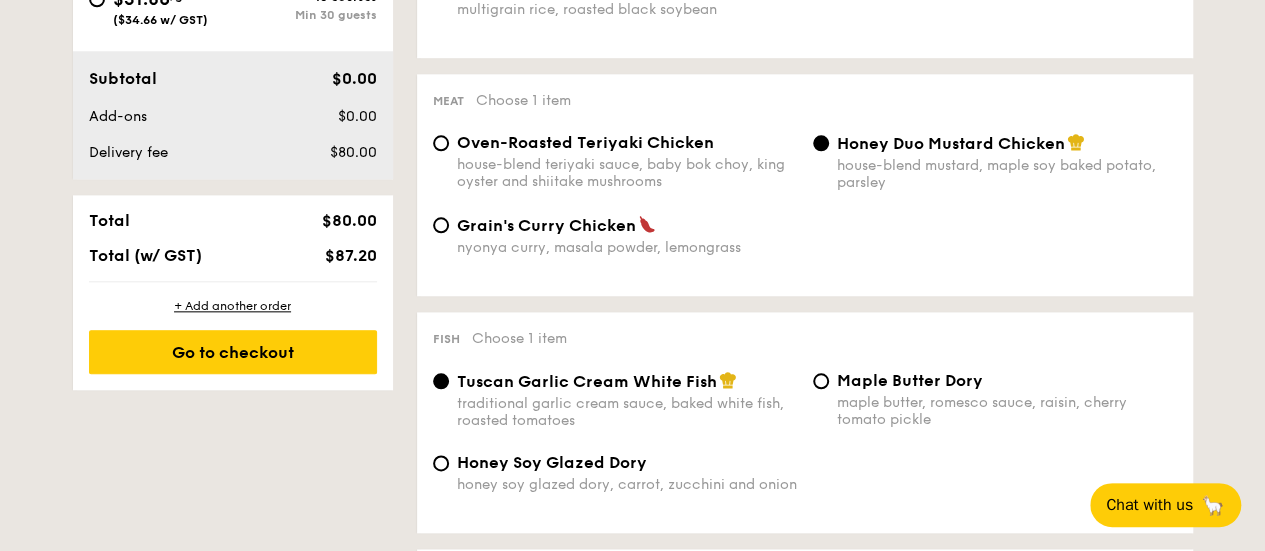 click on "house-blend teriyaki sauce, baby bok choy, king oyster and shiitake mushrooms" at bounding box center [627, 173] 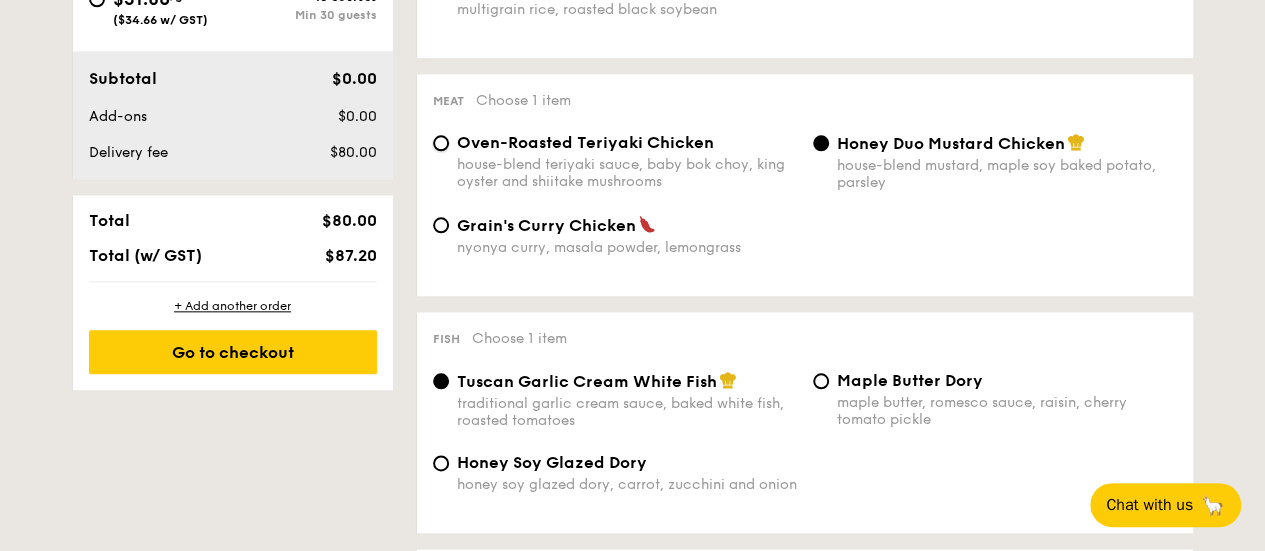 click on "Oven-Roasted Teriyaki Chicken house-blend teriyaki sauce, baby bok choy, king oyster and shiitake mushrooms" at bounding box center [441, 143] 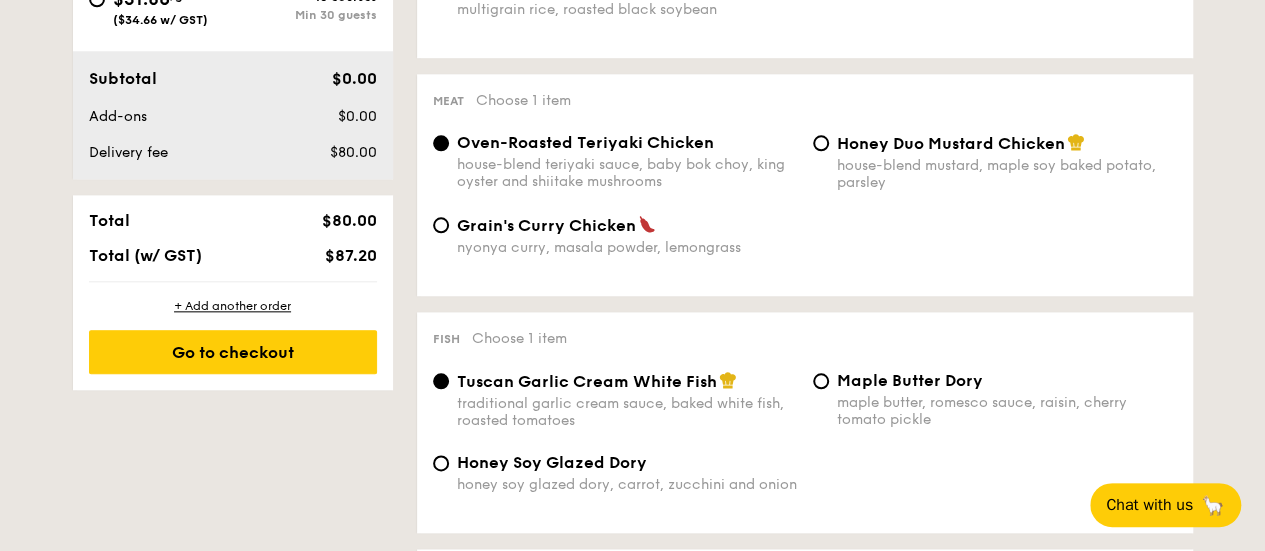 click on "house-blend mustard, maple soy baked potato, parsley" at bounding box center [1007, 174] 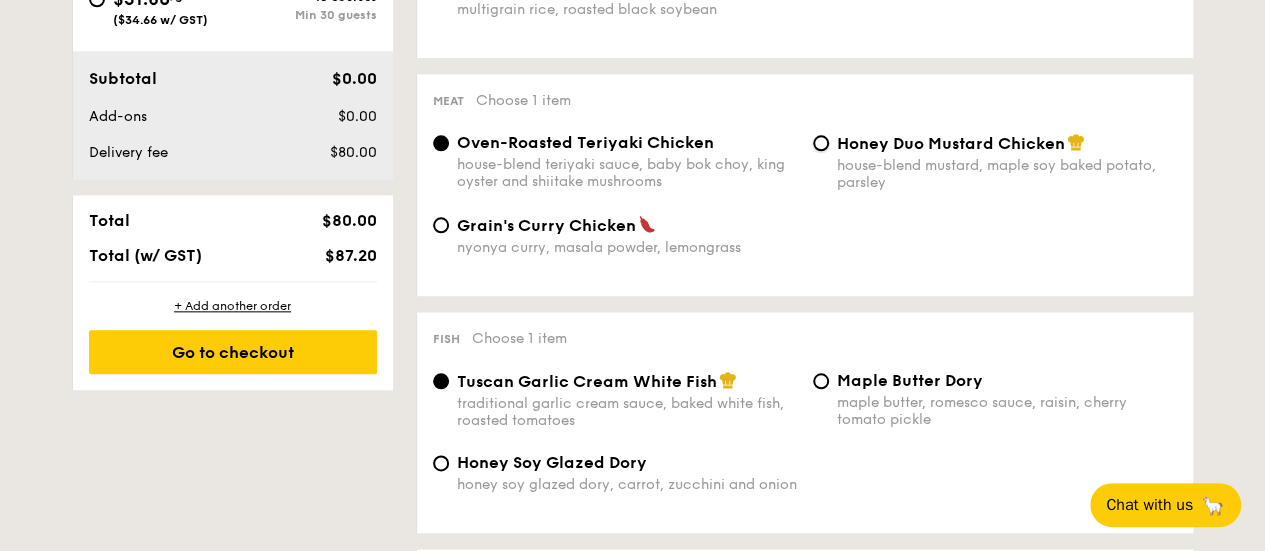 click on "Honey Duo Mustard Chicken house-blend mustard, maple soy baked potato, parsley" at bounding box center [821, 143] 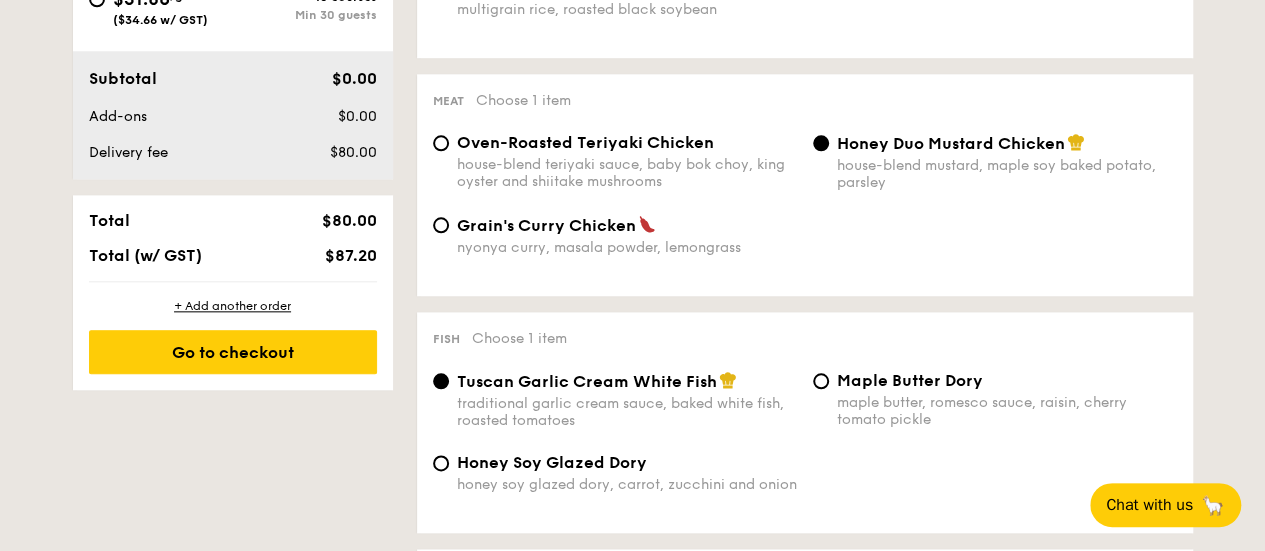 click on "house-blend teriyaki sauce, baby bok choy, king oyster and shiitake mushrooms" at bounding box center [627, 173] 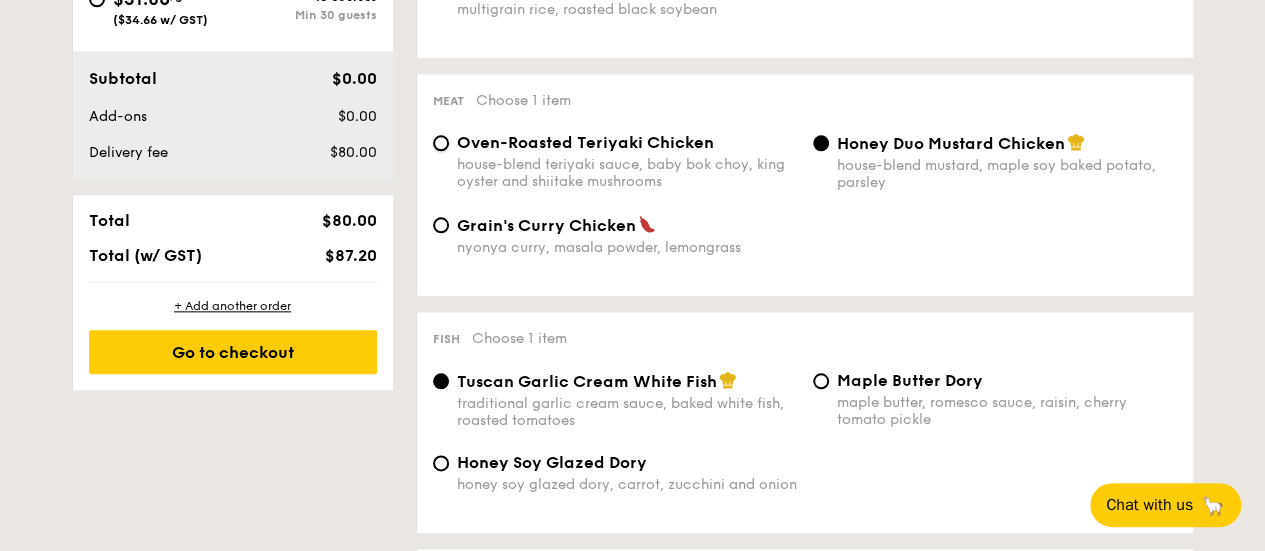 click on "Oven-Roasted Teriyaki Chicken house-blend teriyaki sauce, baby bok choy, king oyster and shiitake mushrooms" at bounding box center [441, 143] 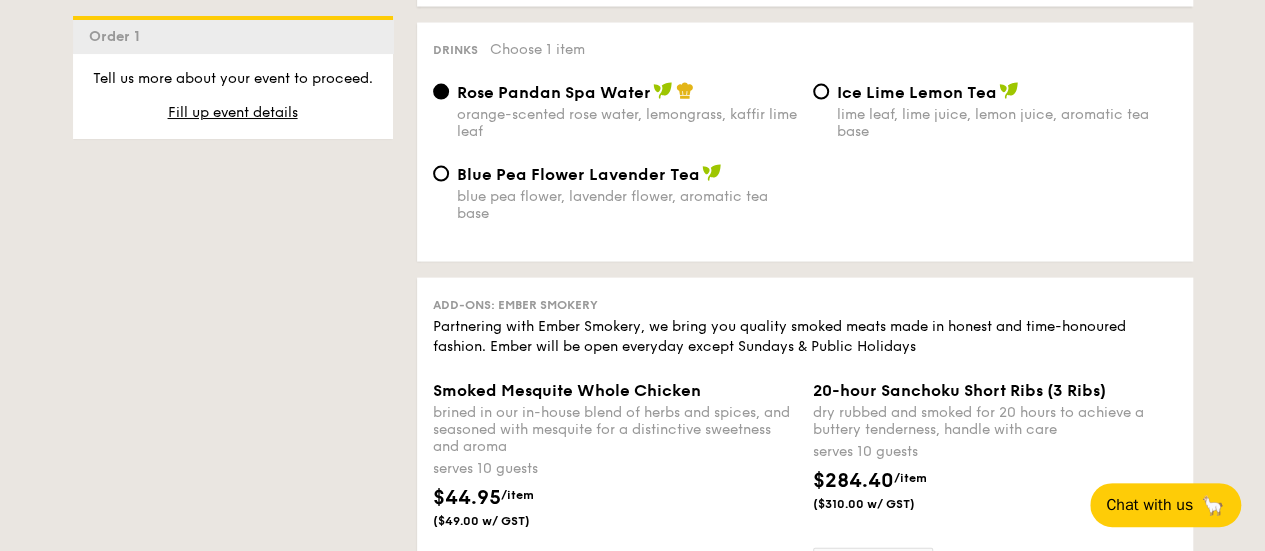 scroll, scrollTop: 2300, scrollLeft: 0, axis: vertical 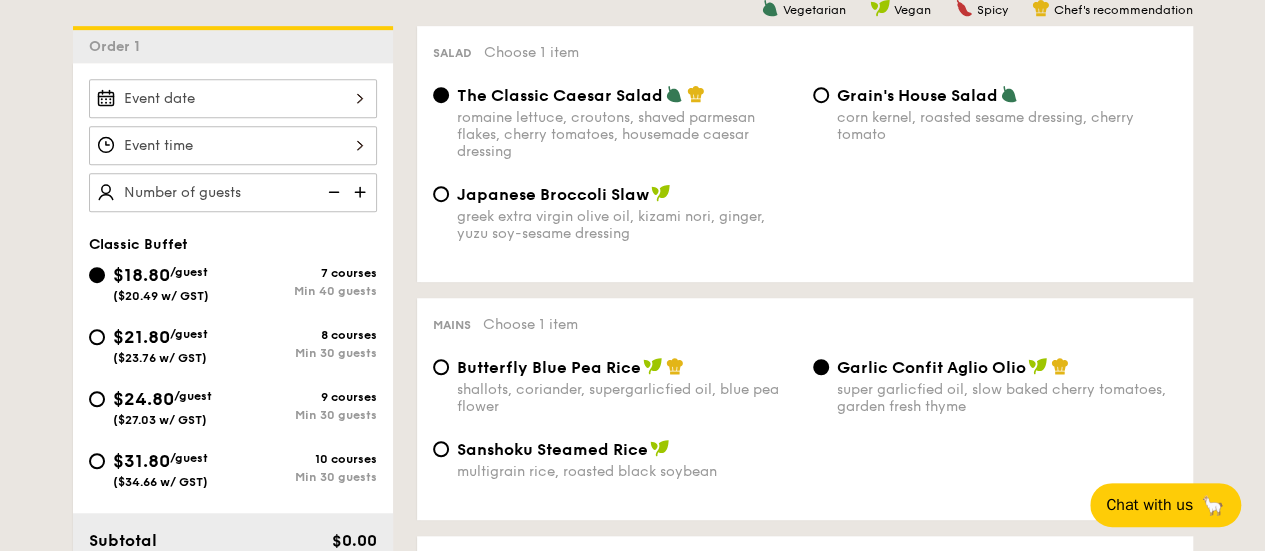 drag, startPoint x: 382, startPoint y: 295, endPoint x: 268, endPoint y: 303, distance: 114.28036 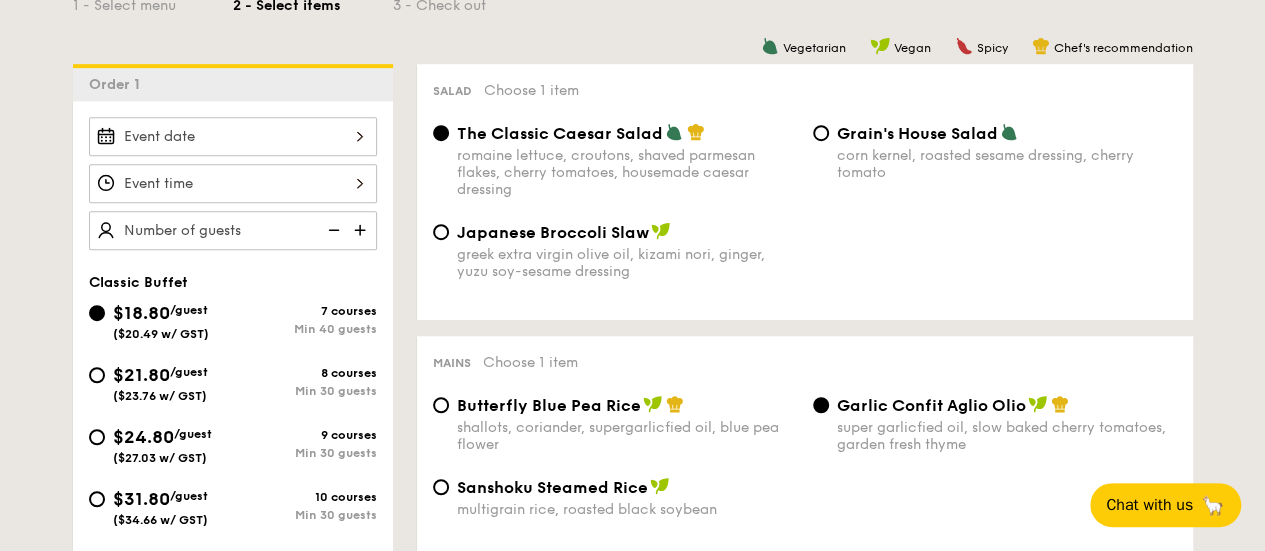click on "Classic Buffet" at bounding box center (233, 282) 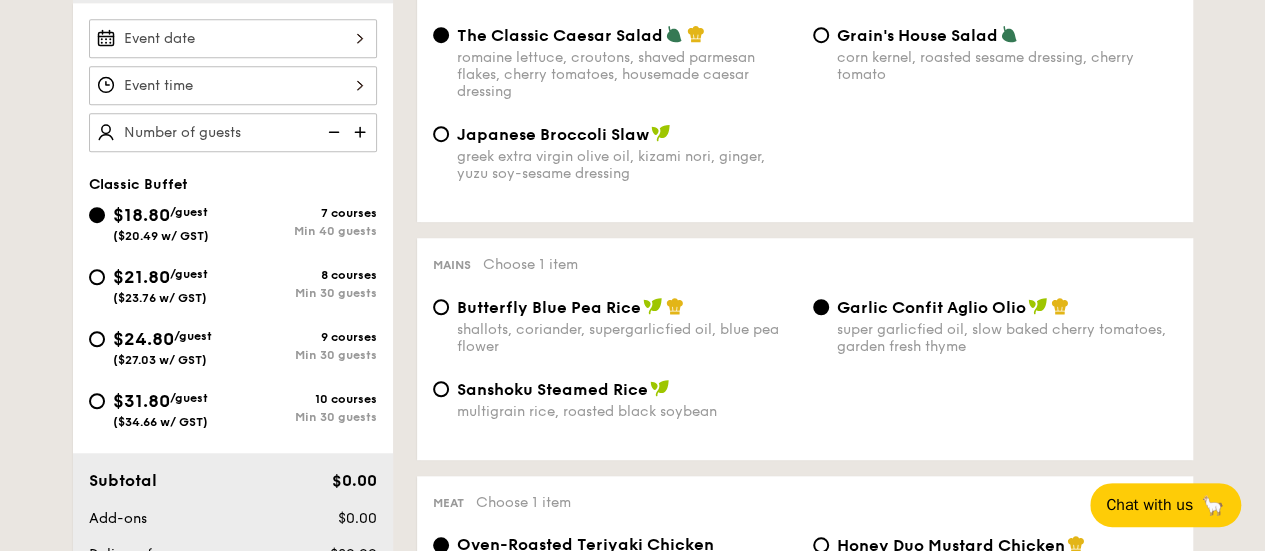 scroll, scrollTop: 500, scrollLeft: 0, axis: vertical 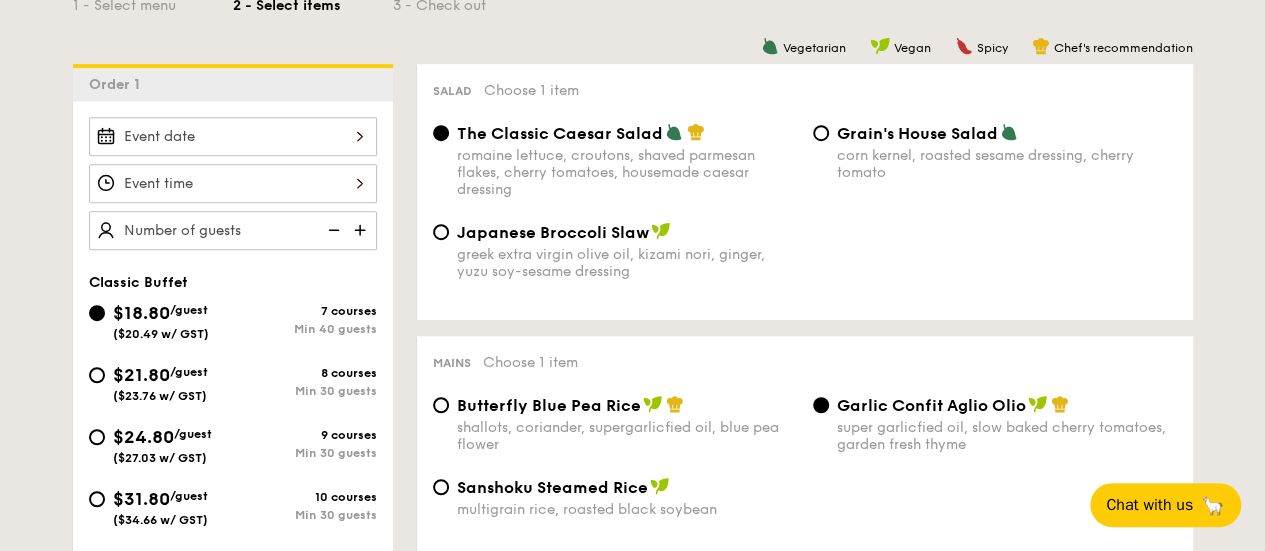 click at bounding box center [362, 230] 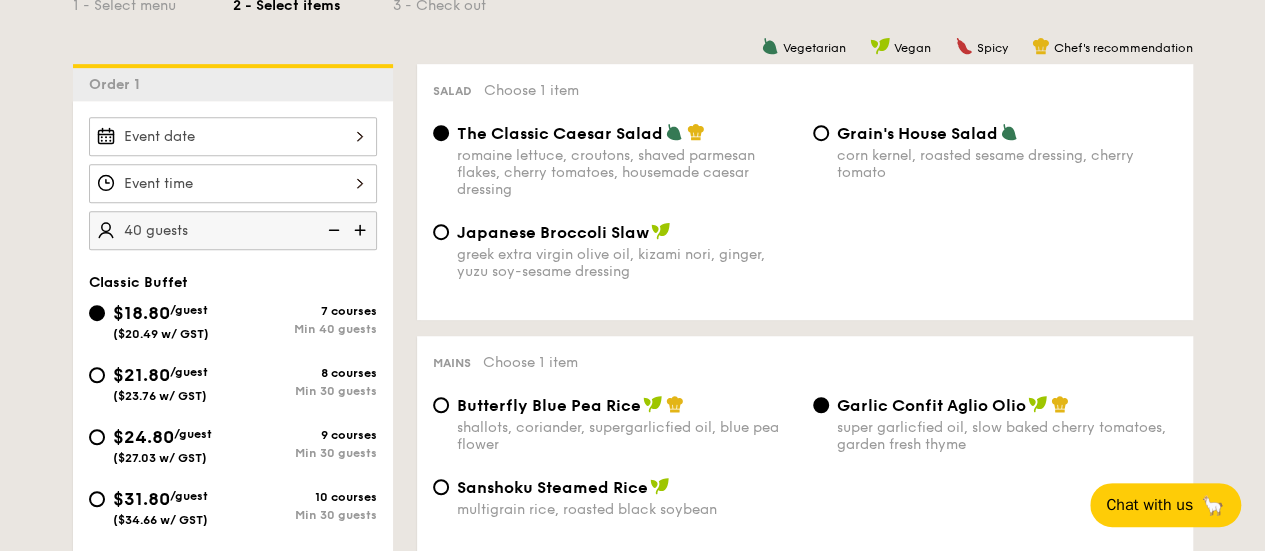 click at bounding box center (362, 230) 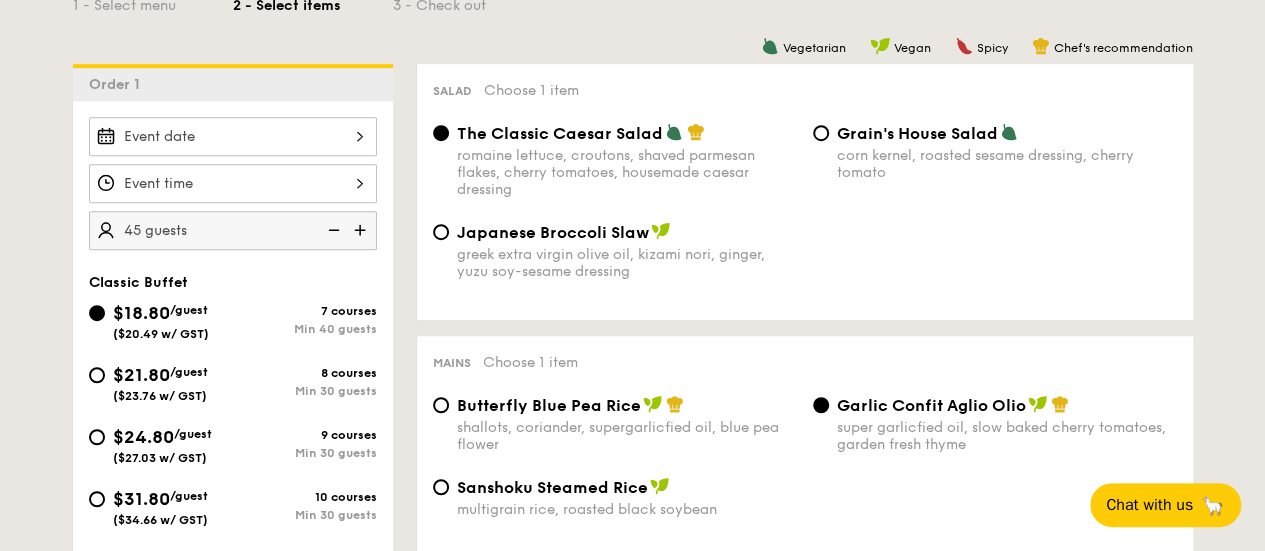 click at bounding box center [362, 230] 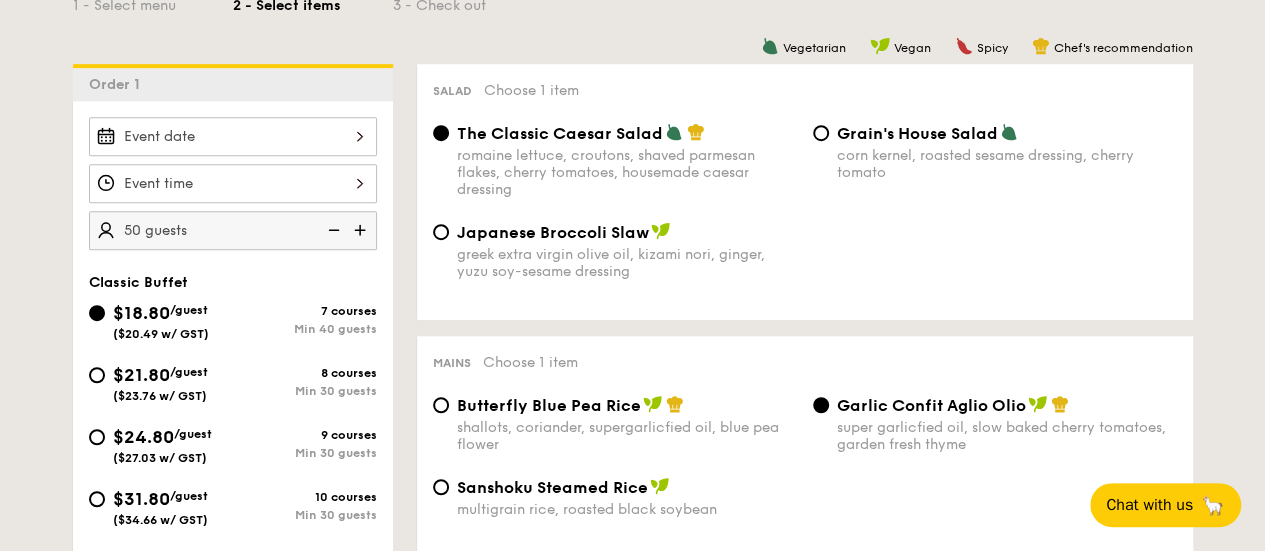 click at bounding box center [362, 230] 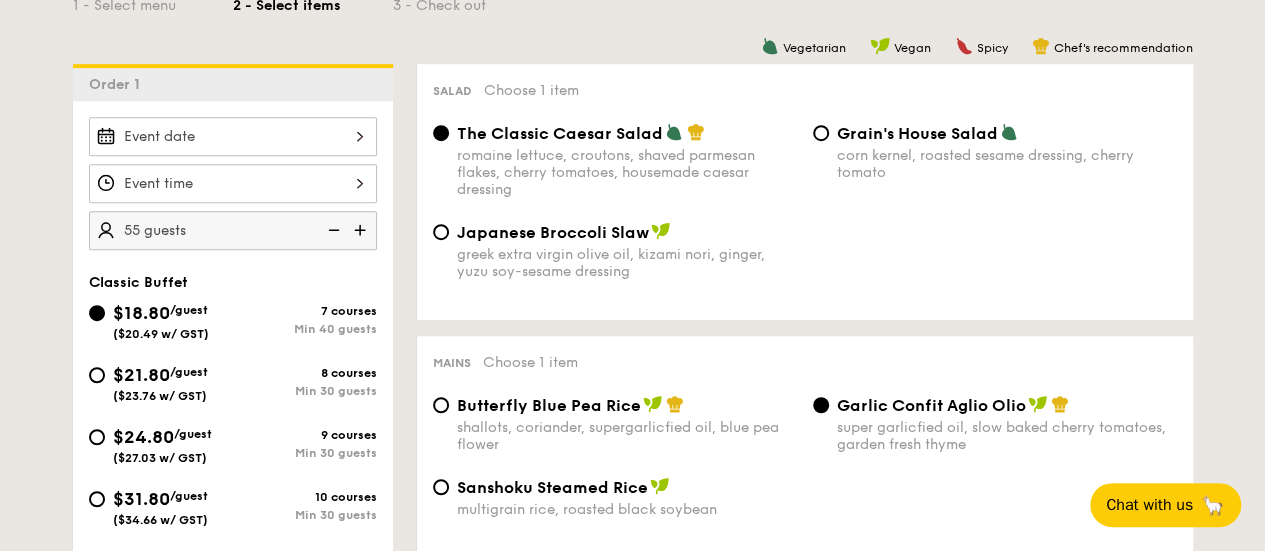 click at bounding box center (362, 230) 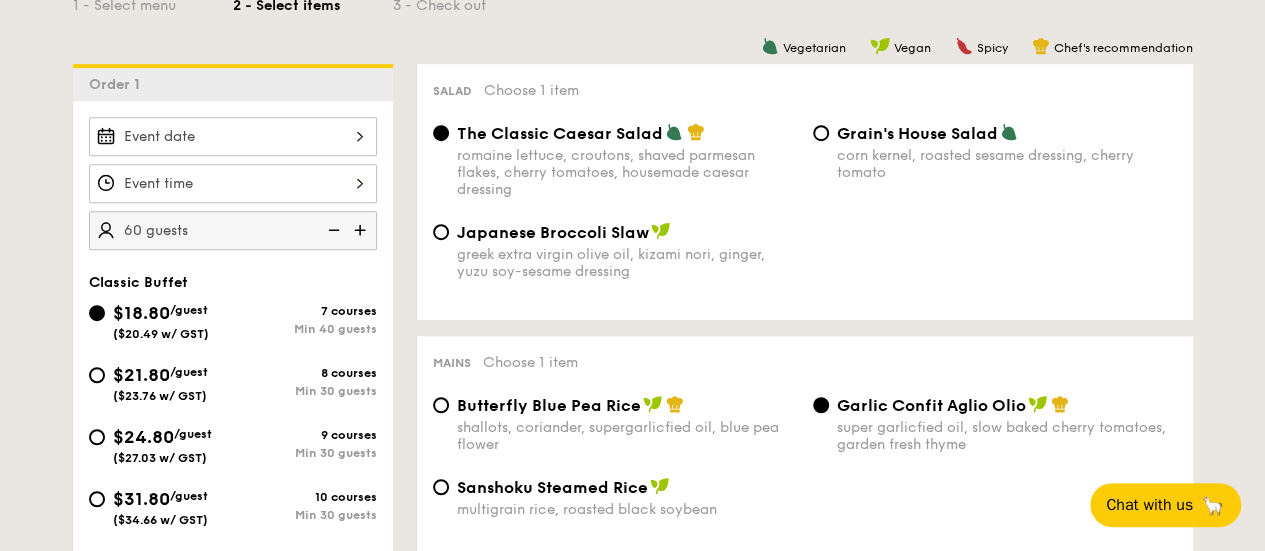 click at bounding box center [362, 230] 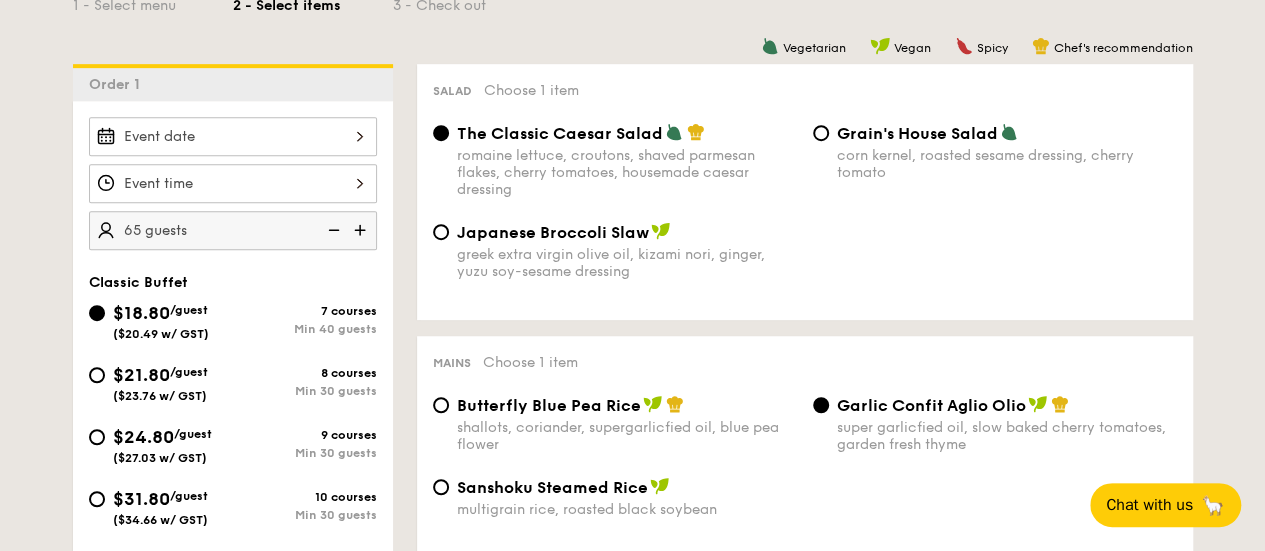 click at bounding box center (362, 230) 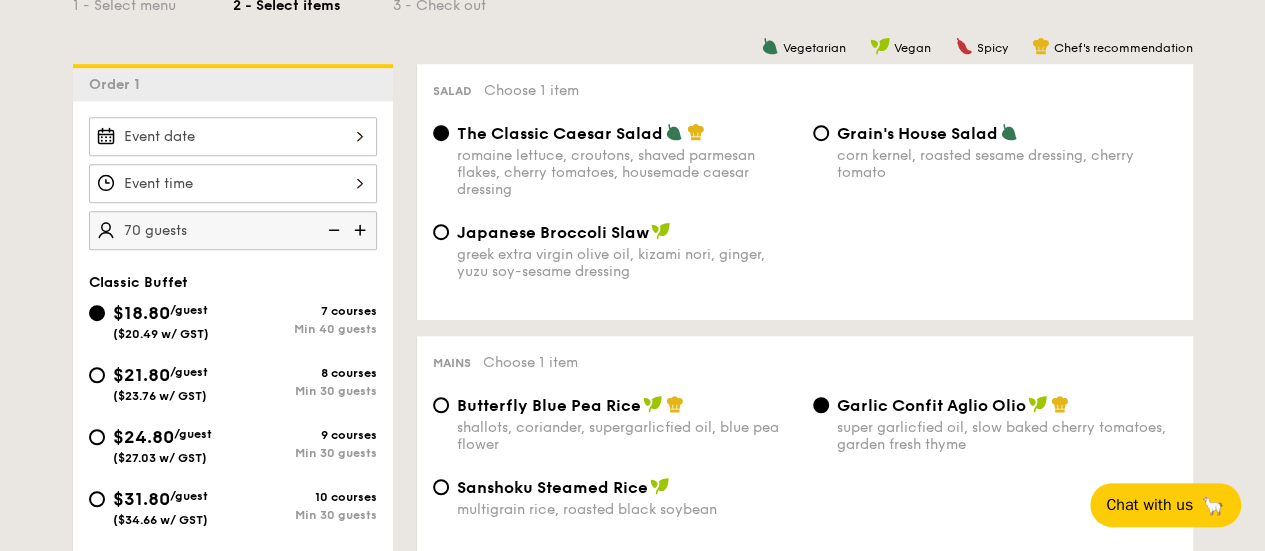 click at bounding box center (362, 230) 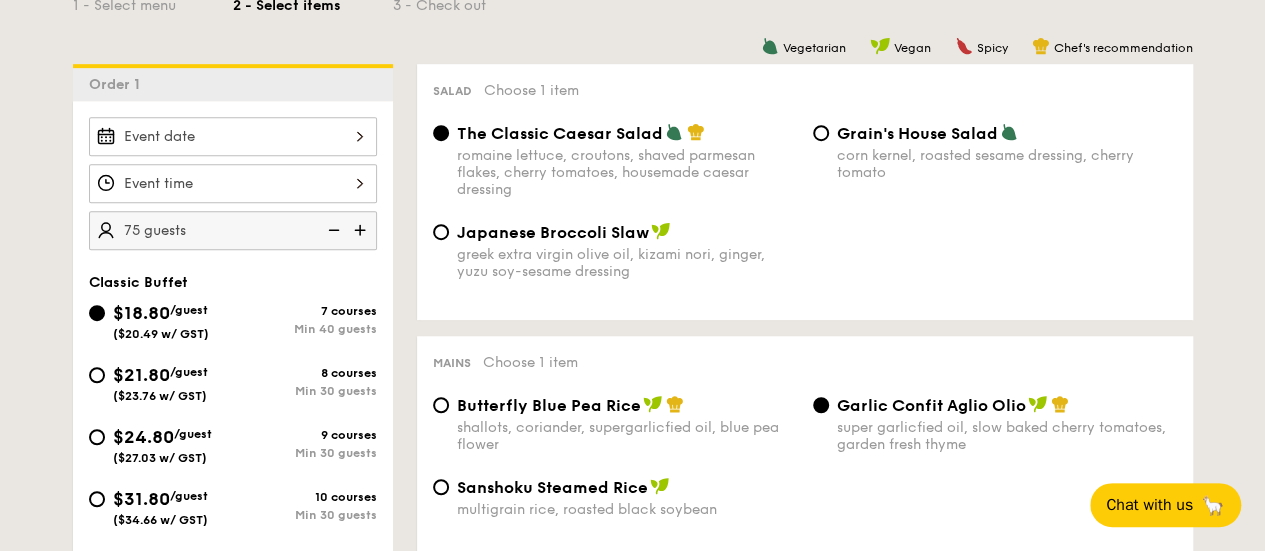click at bounding box center [362, 230] 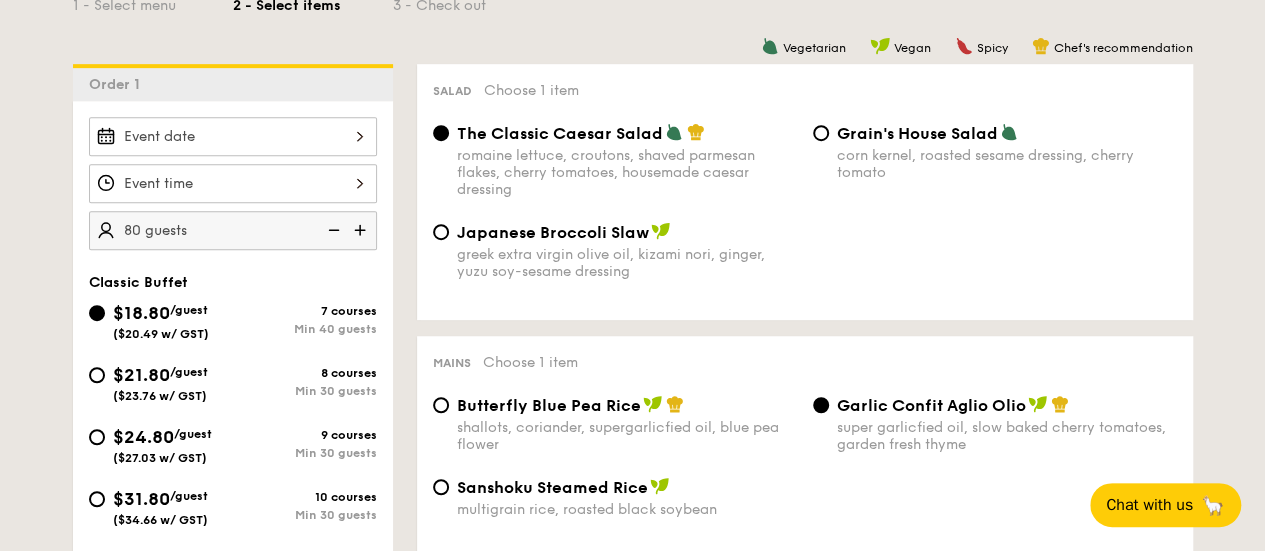click at bounding box center [362, 230] 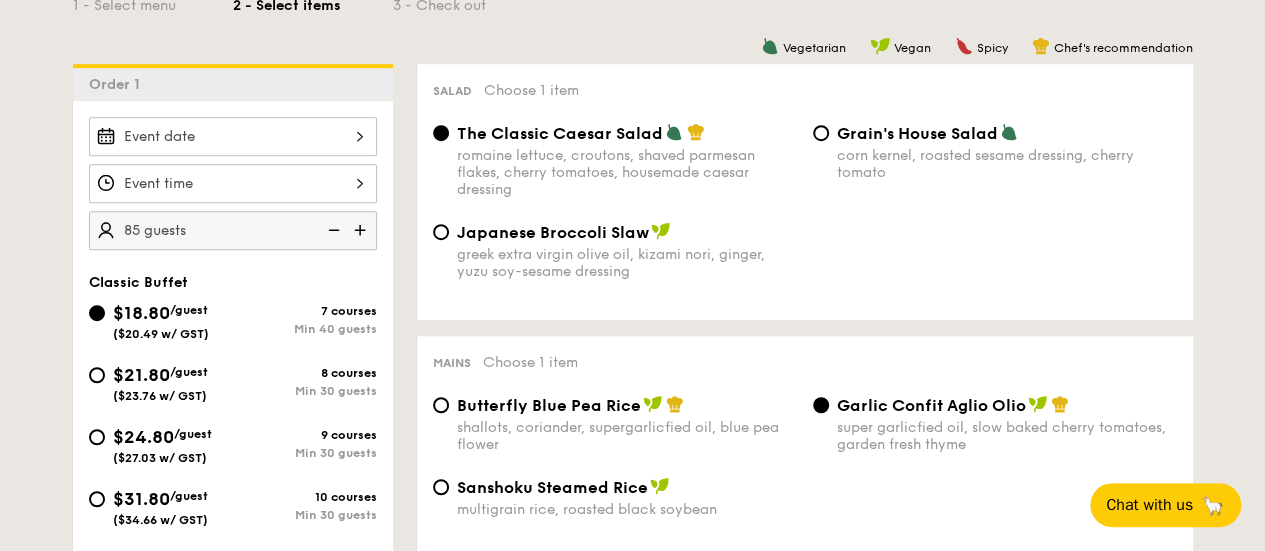 click at bounding box center (362, 230) 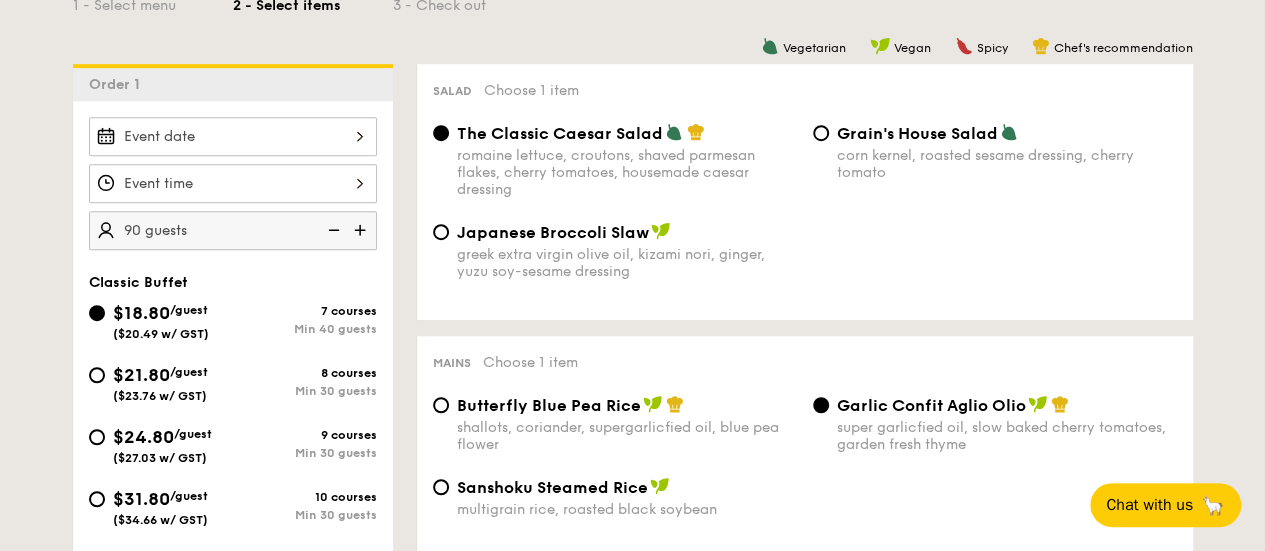 click at bounding box center (362, 230) 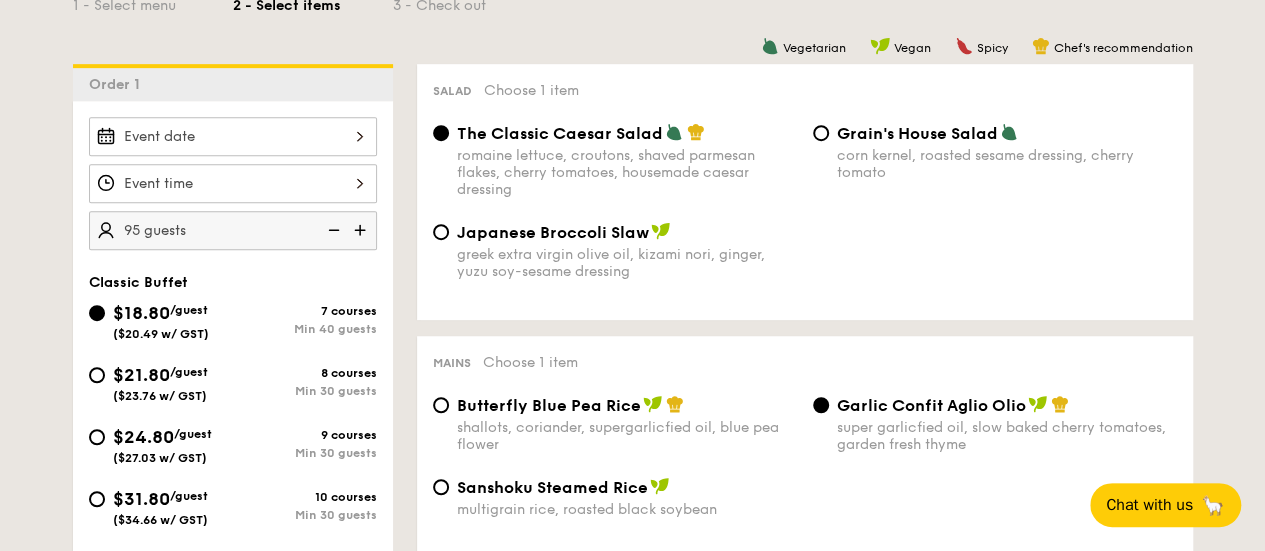 click at bounding box center [362, 230] 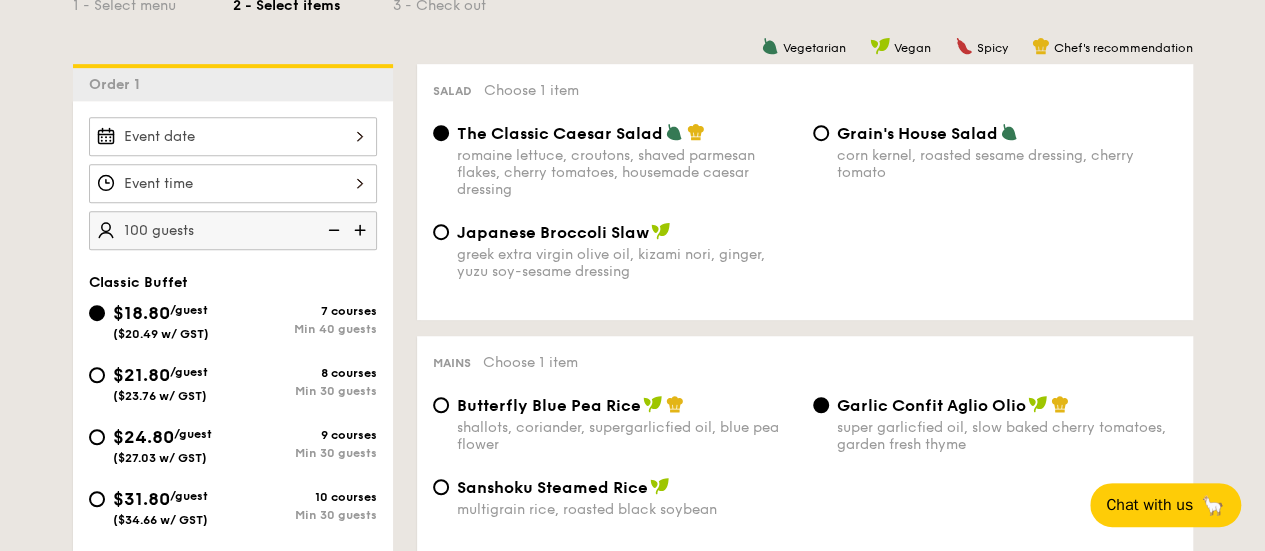 click at bounding box center (362, 230) 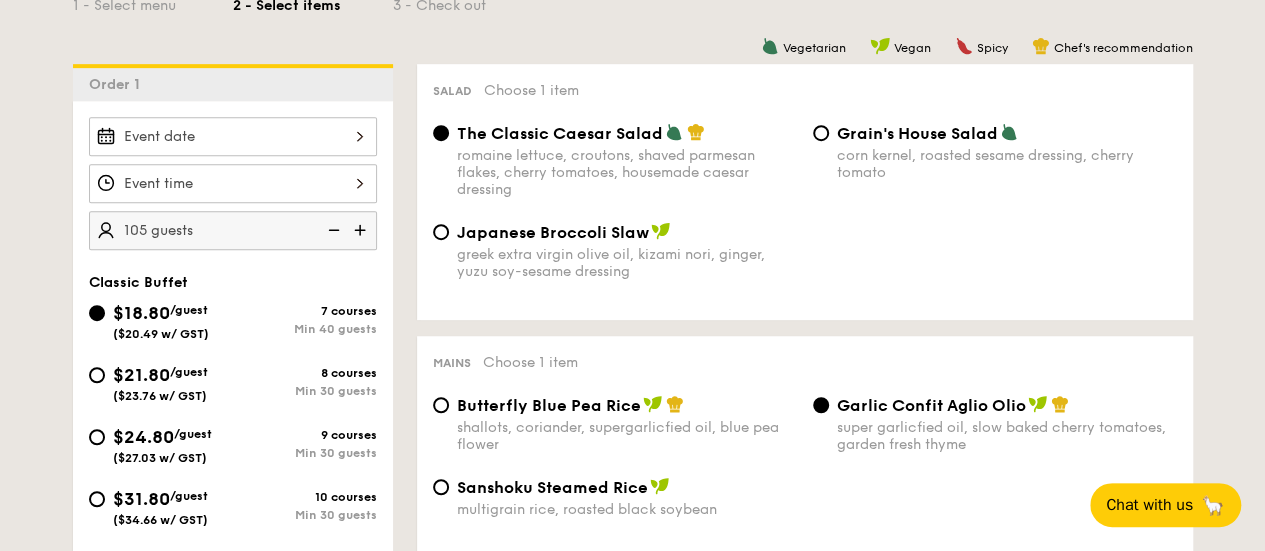 click at bounding box center (332, 230) 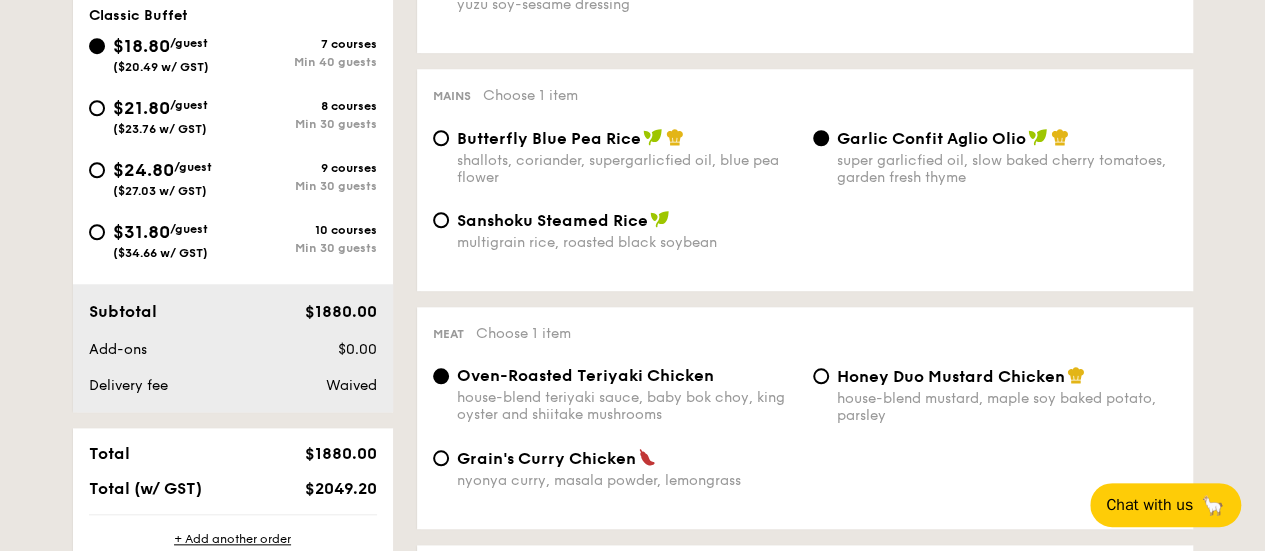 scroll, scrollTop: 753, scrollLeft: 0, axis: vertical 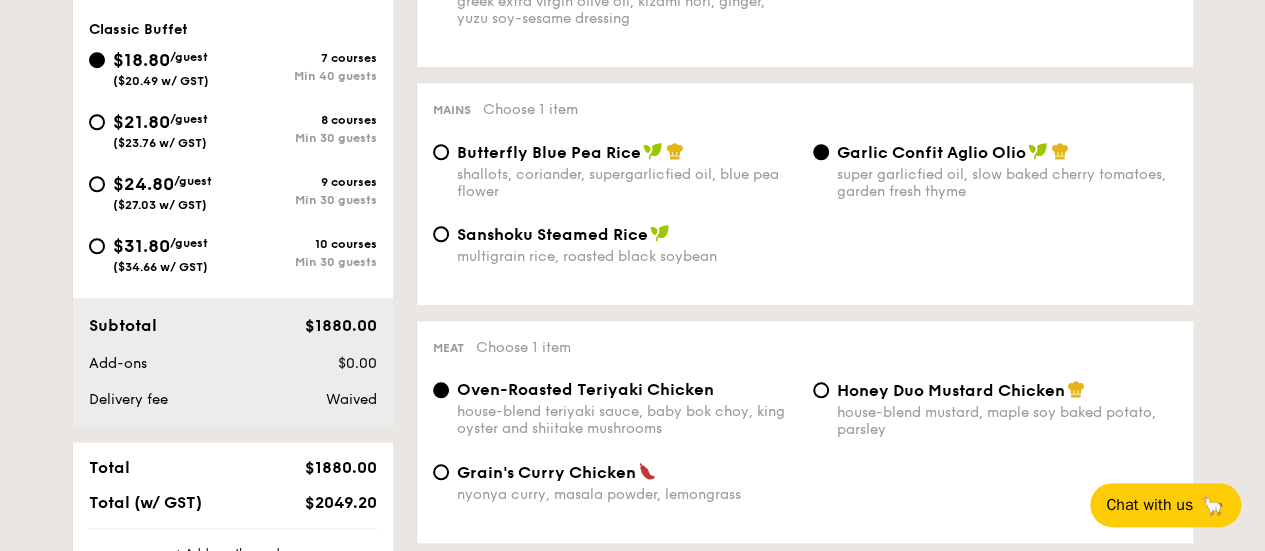 click on "Order 1
100 guests
Classic Buffet
$18.80
/guest
($20.49 w/ GST)
7 courses
Min 40 guests
$21.80
/guest
($23.76 w/ GST)
8 courses
Min 30 guests
$24.80
/guest
($27.03 w/ GST)
9 courses
Min 30 guests
$31.80
/guest
($34.66 w/ GST)
10 courses
Min 30 guests
Subtotal
$1880.00
Add-ons
$0.00
Delivery fee
Waived
Total
$1880.00
Total (w/ GST)
$2049.20
+ Add another order
Go to checkout
+ Add another order" at bounding box center [633, 931] 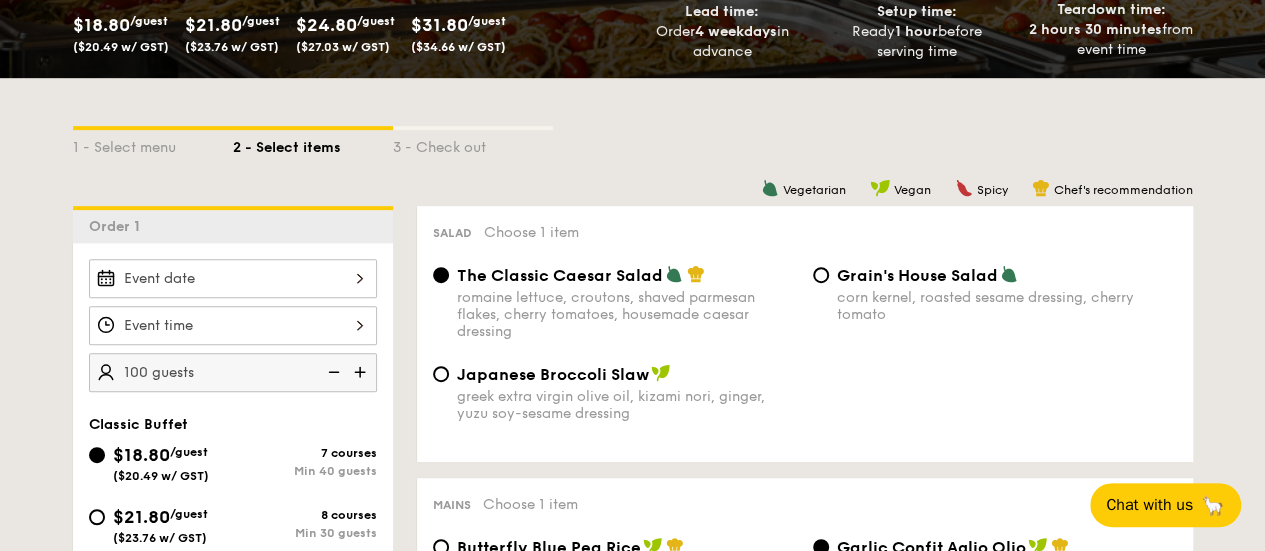 scroll, scrollTop: 353, scrollLeft: 0, axis: vertical 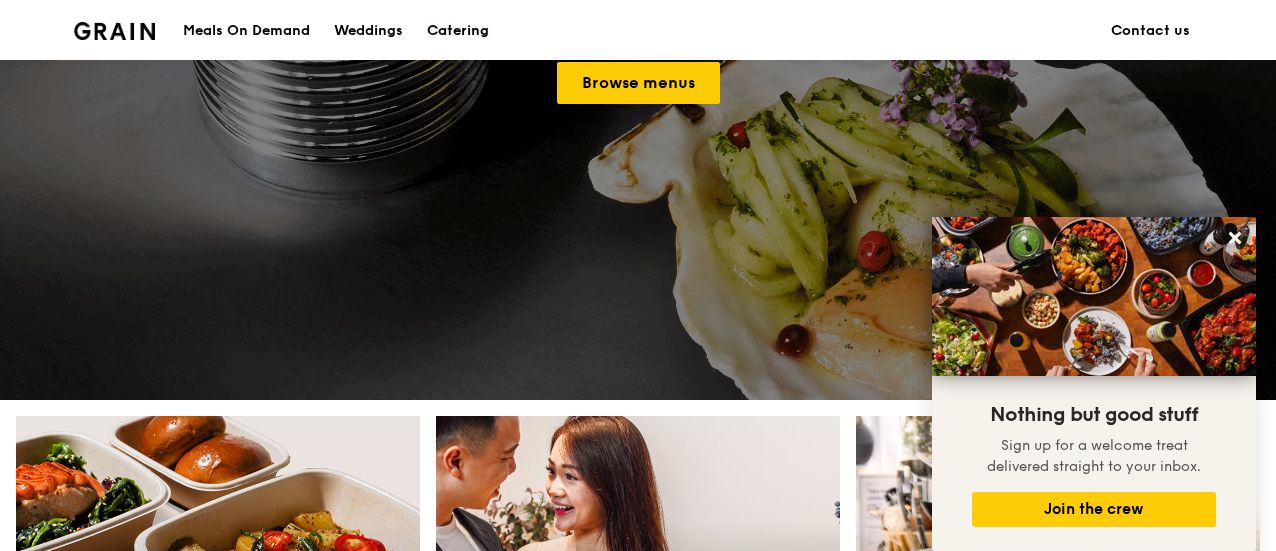 click on "Catering" at bounding box center (458, 31) 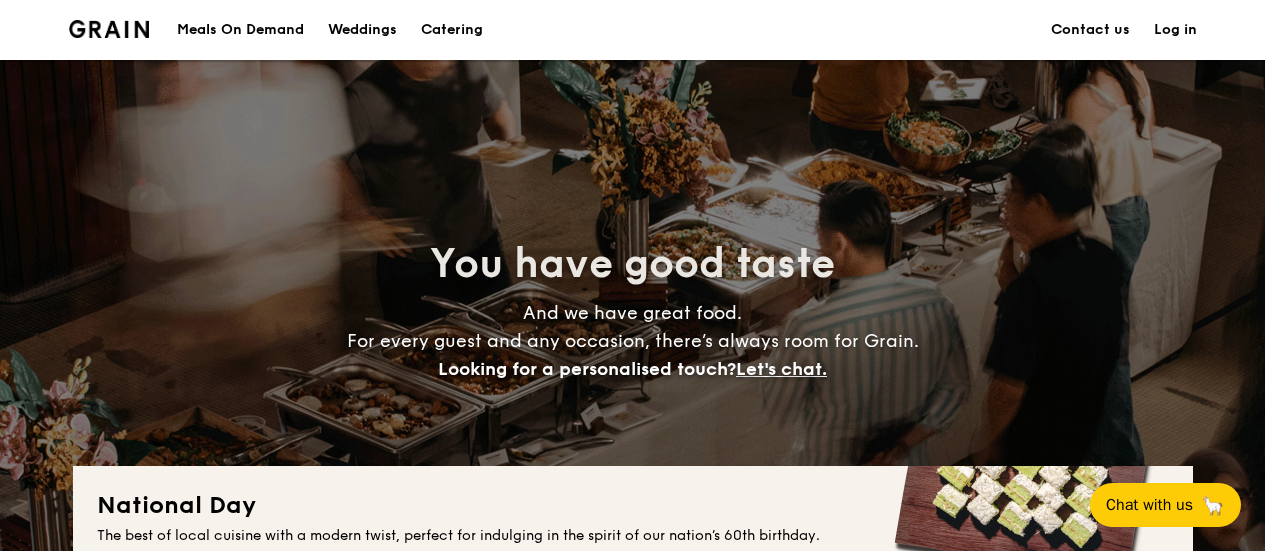 scroll, scrollTop: 294, scrollLeft: 0, axis: vertical 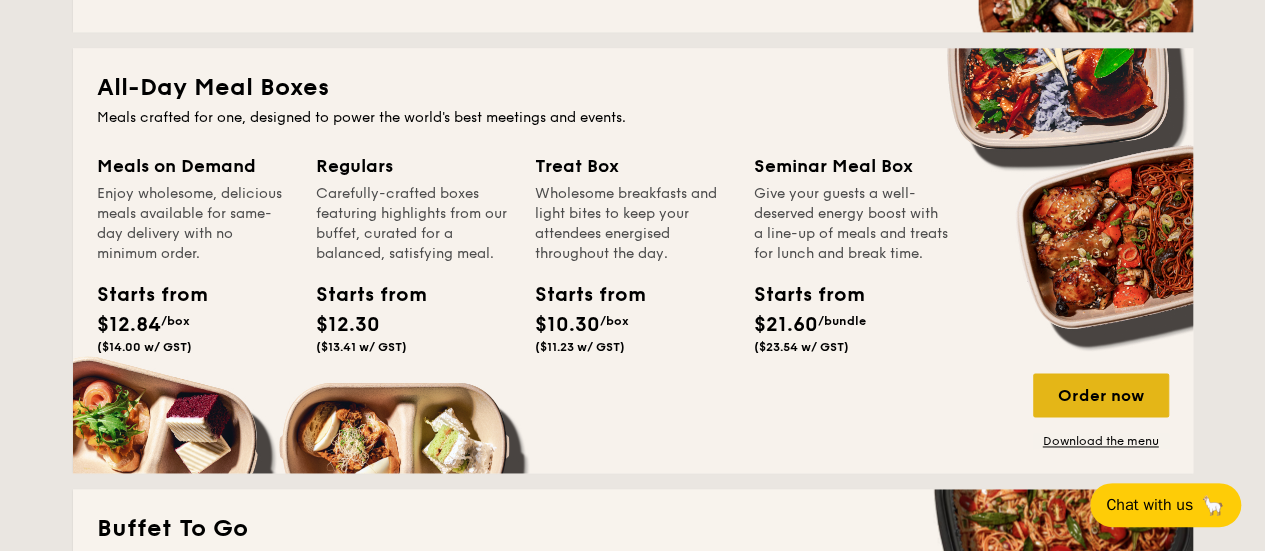 click on "Order now" at bounding box center [1101, 395] 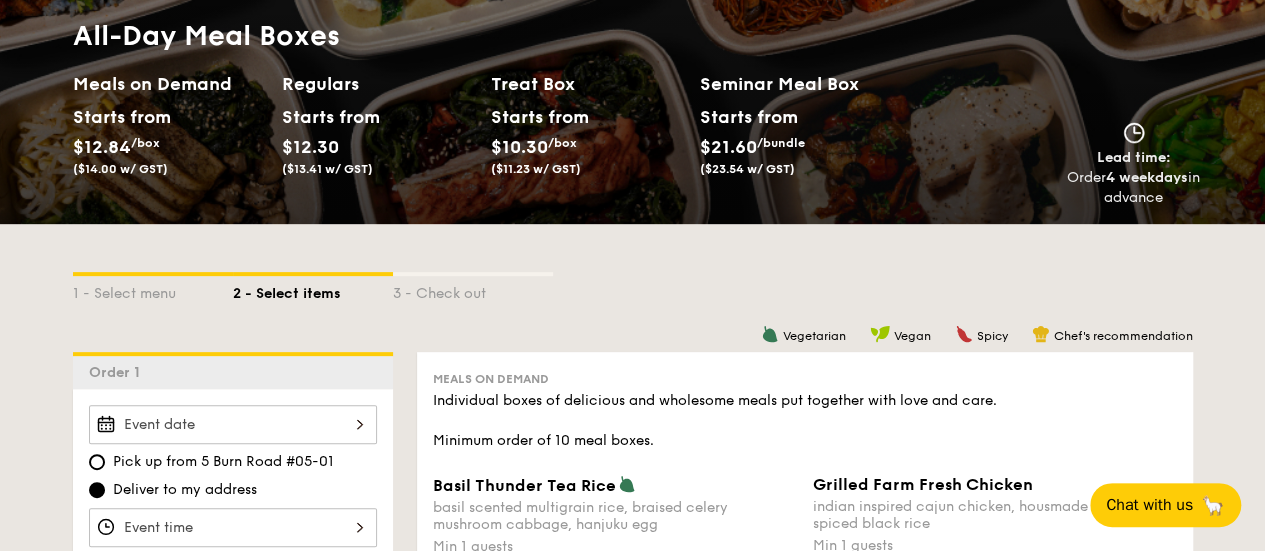 scroll, scrollTop: 500, scrollLeft: 0, axis: vertical 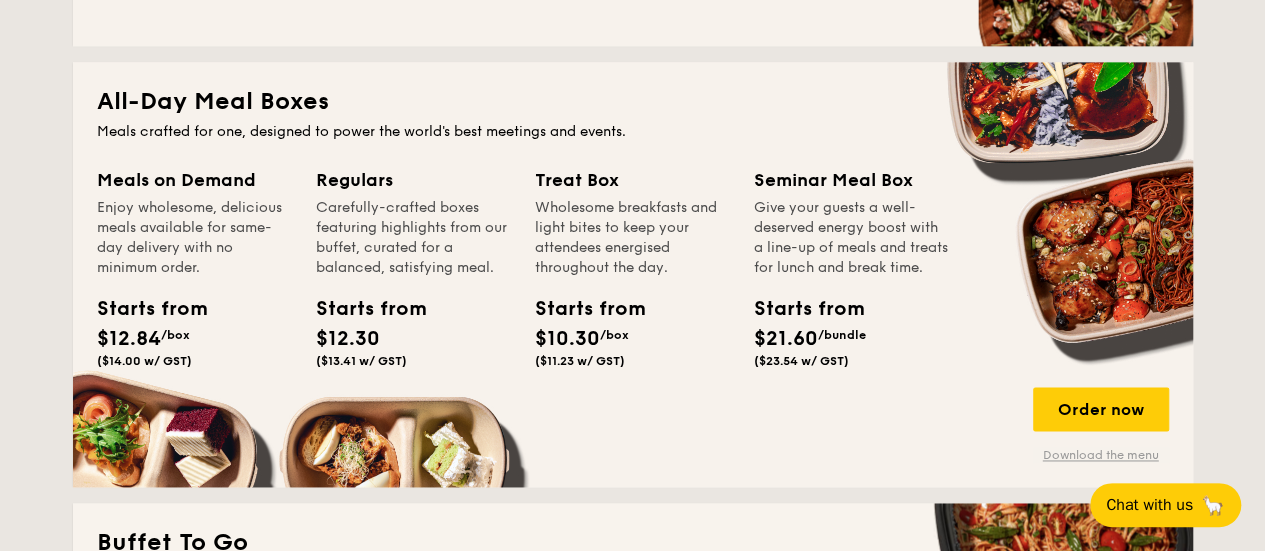 click on "Download the menu" at bounding box center (1101, 455) 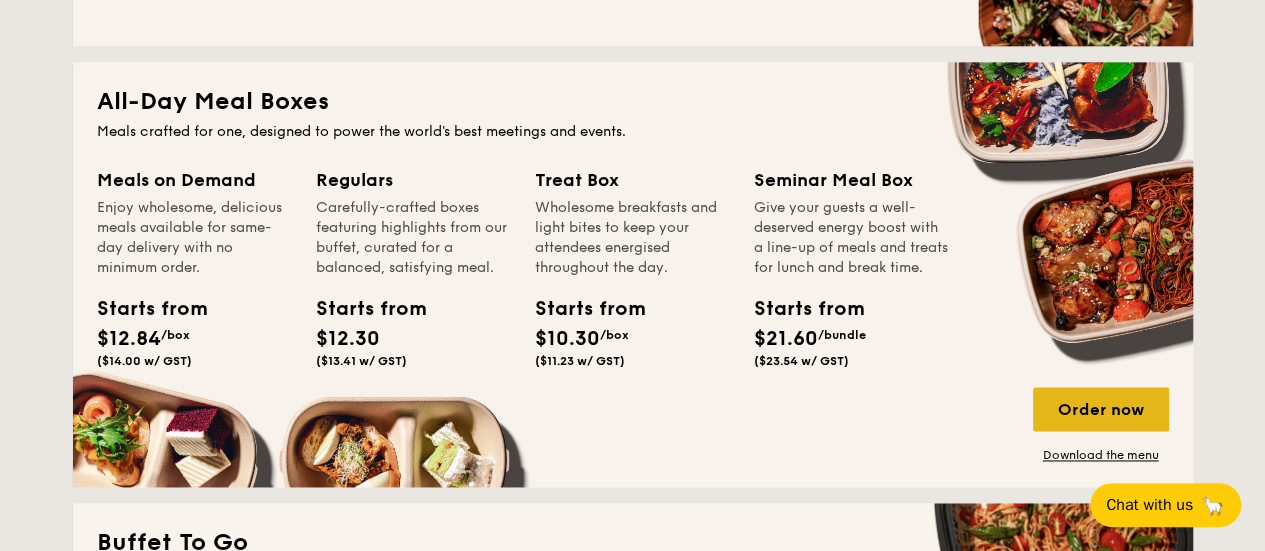click on "Order now" at bounding box center (1101, 409) 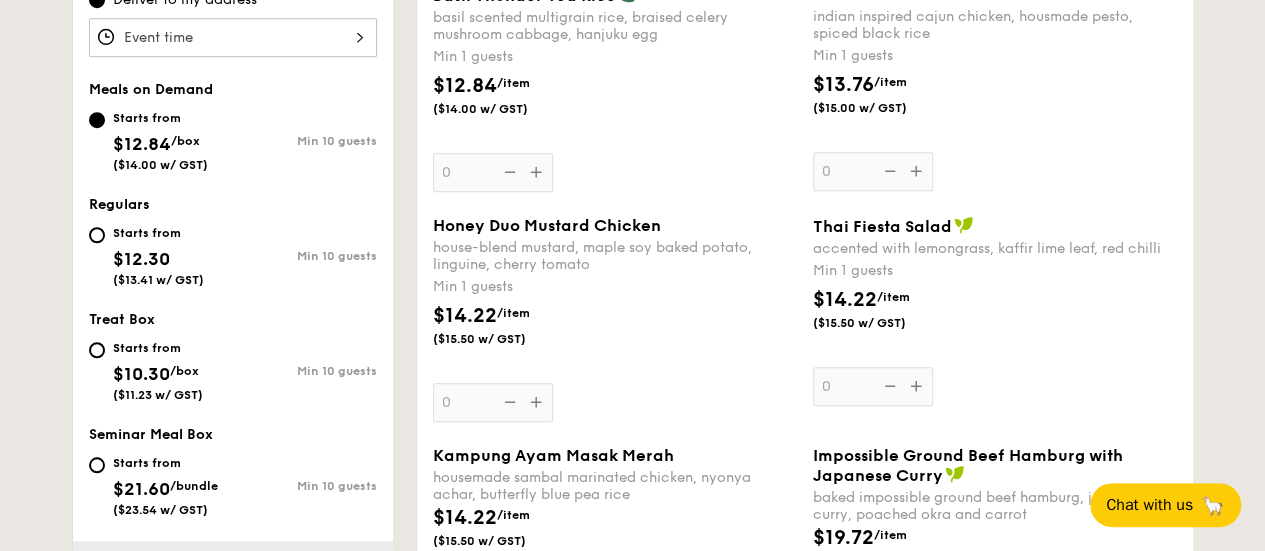 scroll, scrollTop: 800, scrollLeft: 0, axis: vertical 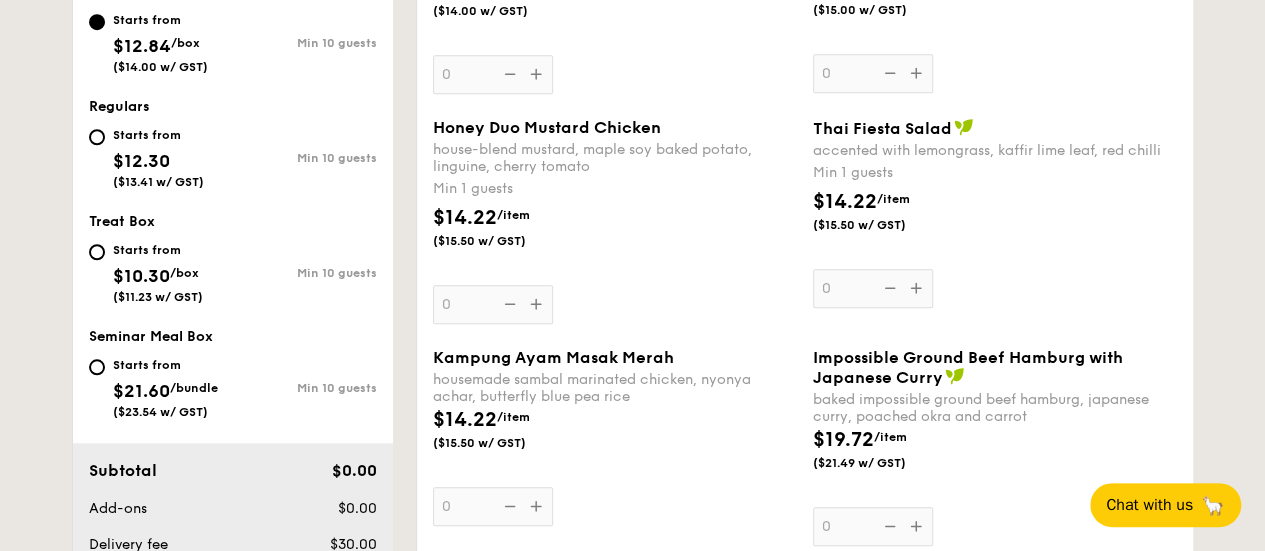 click on "Honey Duo Mustard Chicken house-blend mustard, maple soy baked potato, linguine, cherry tomato
Min 1 guests
$14.22
/item
($15.50 w/ GST)
0" at bounding box center (615, 221) 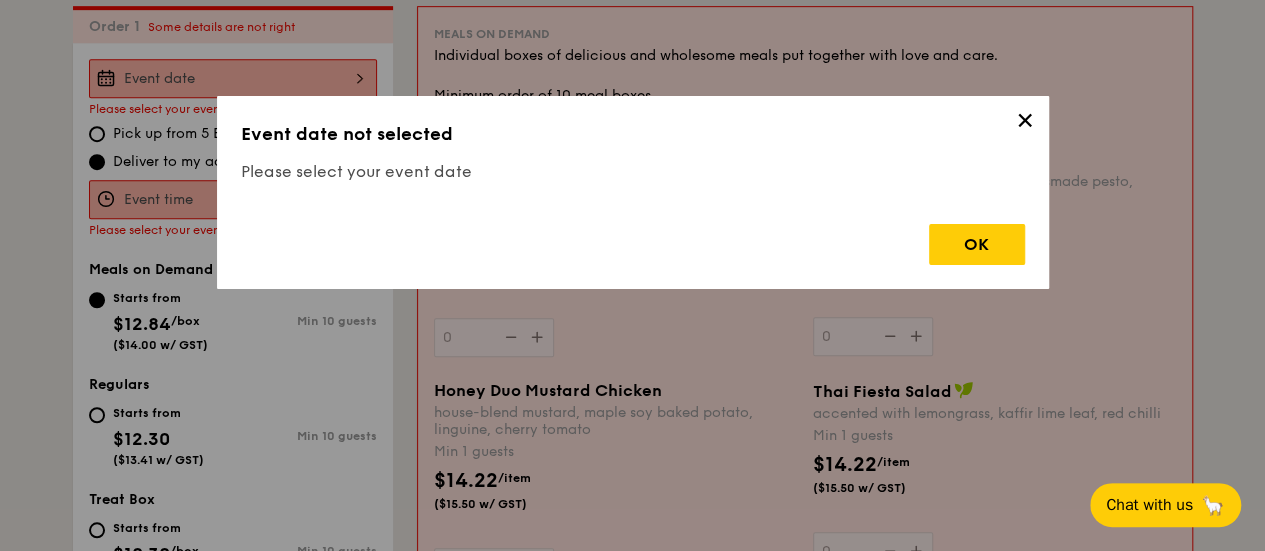 scroll, scrollTop: 534, scrollLeft: 0, axis: vertical 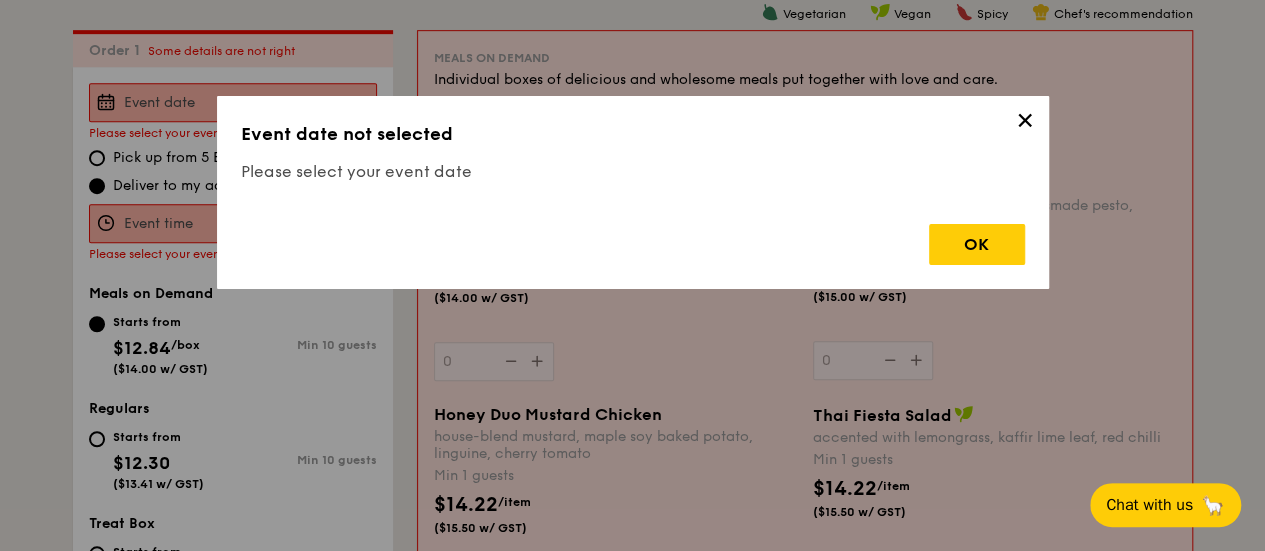 click on "OK" at bounding box center (633, 236) 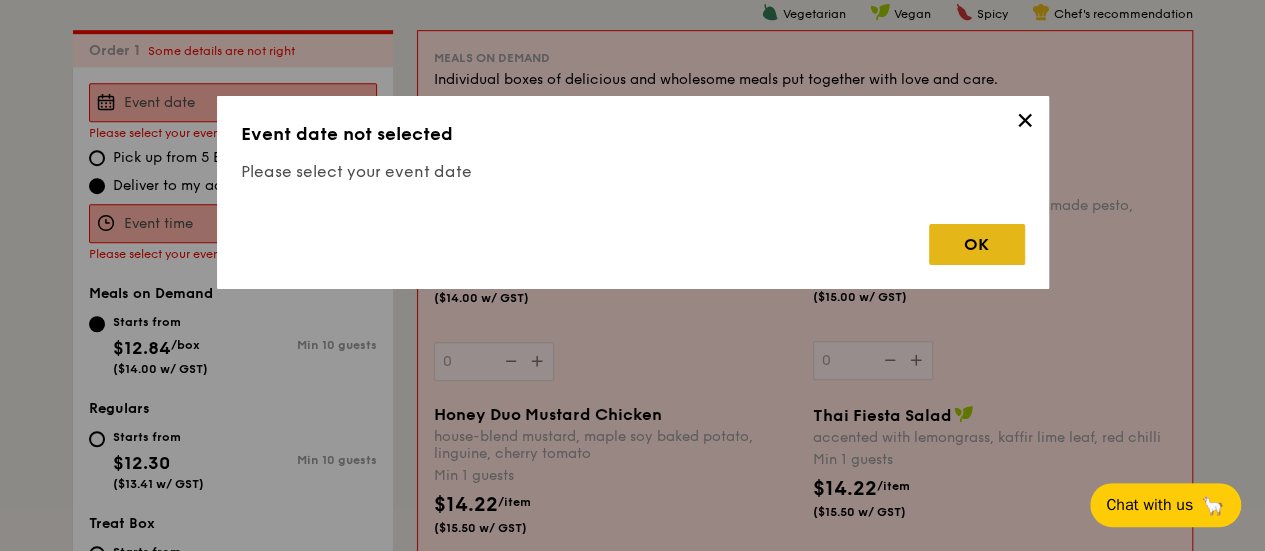 drag, startPoint x: 972, startPoint y: 247, endPoint x: 824, endPoint y: 241, distance: 148.12157 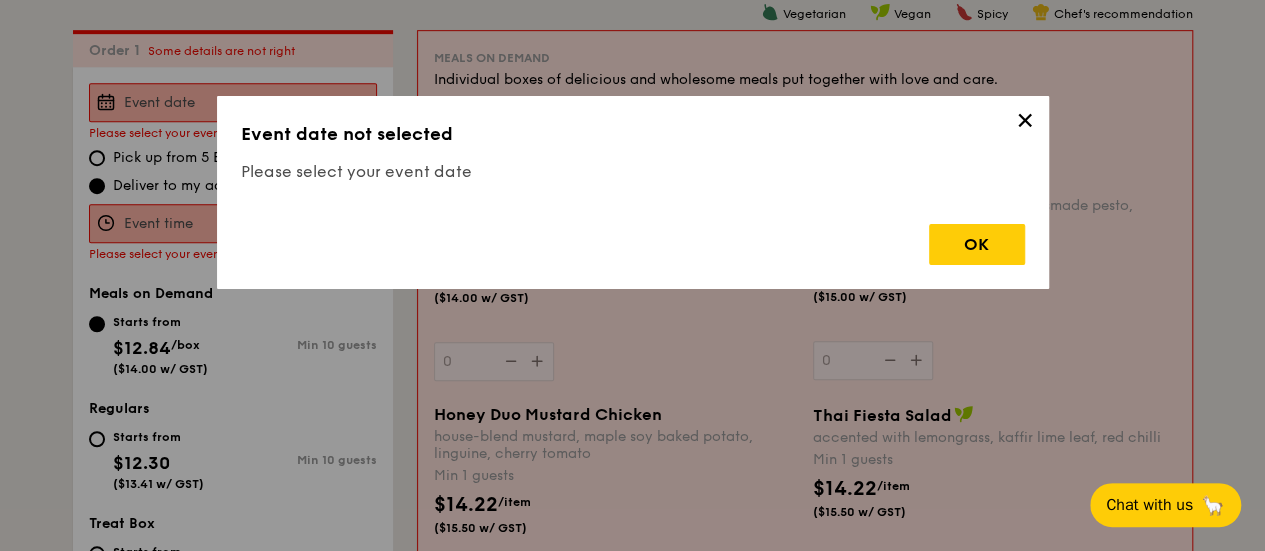 click on "OK" at bounding box center (977, 244) 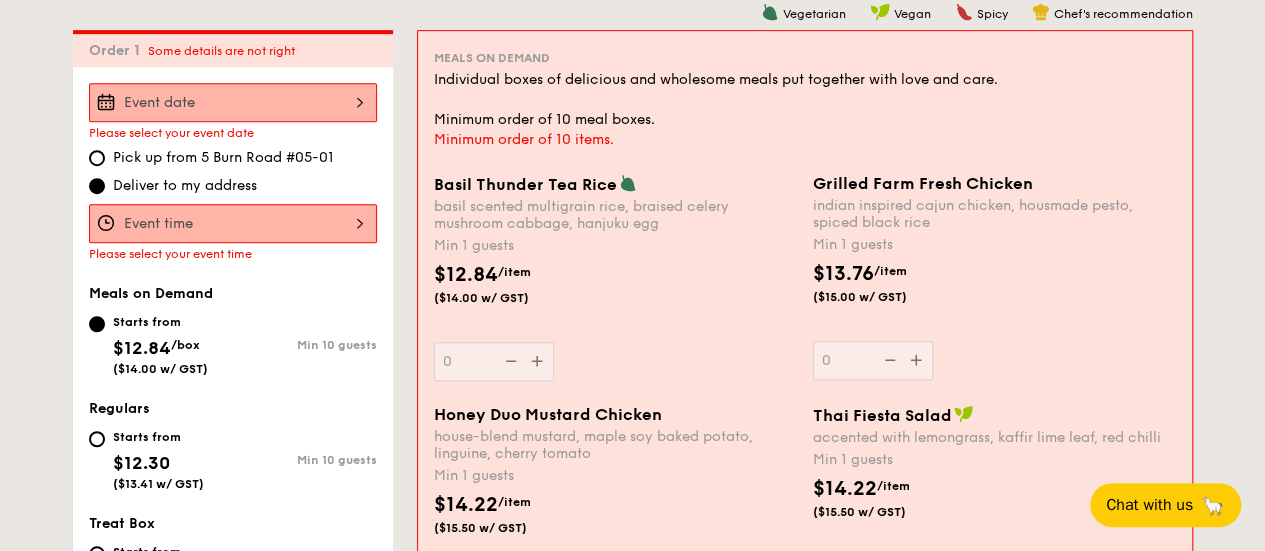 click at bounding box center (233, 223) 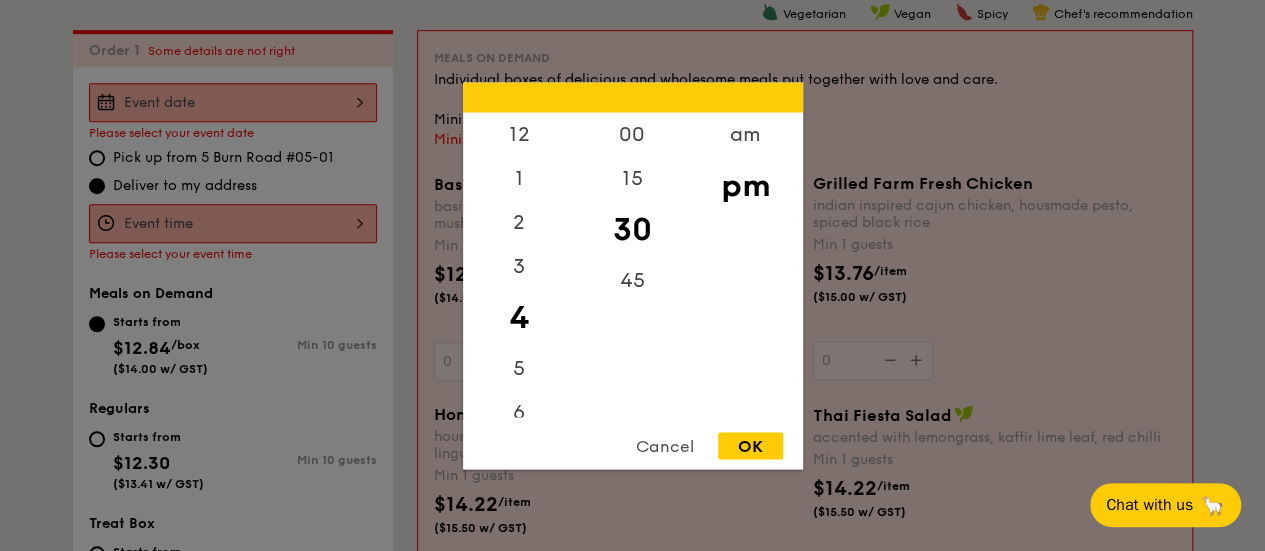 click at bounding box center (632, 275) 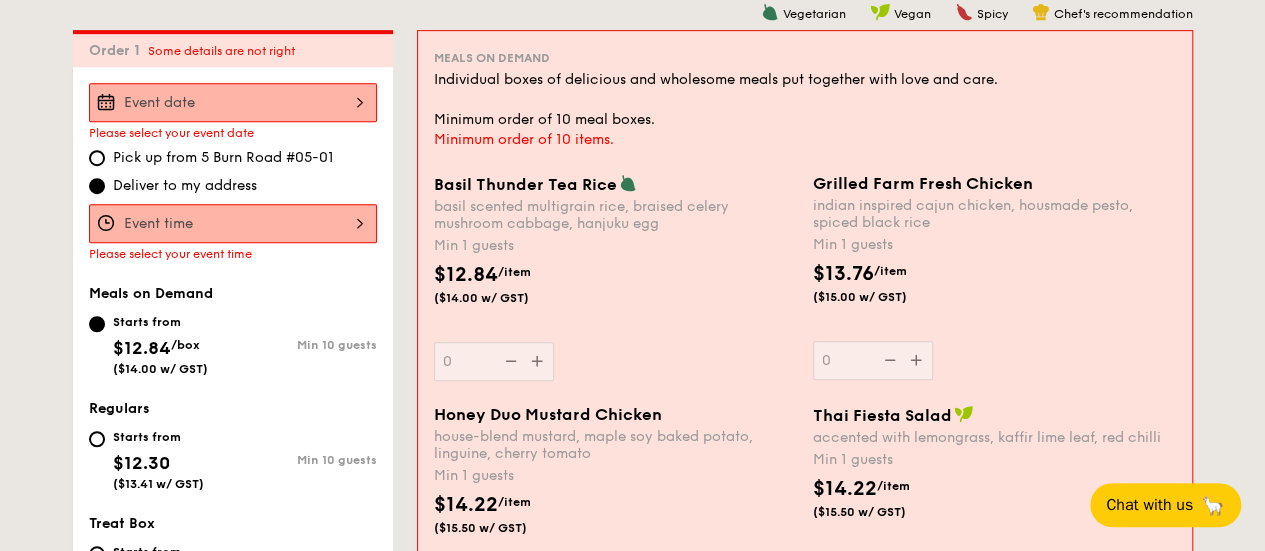 click at bounding box center [632, 275] 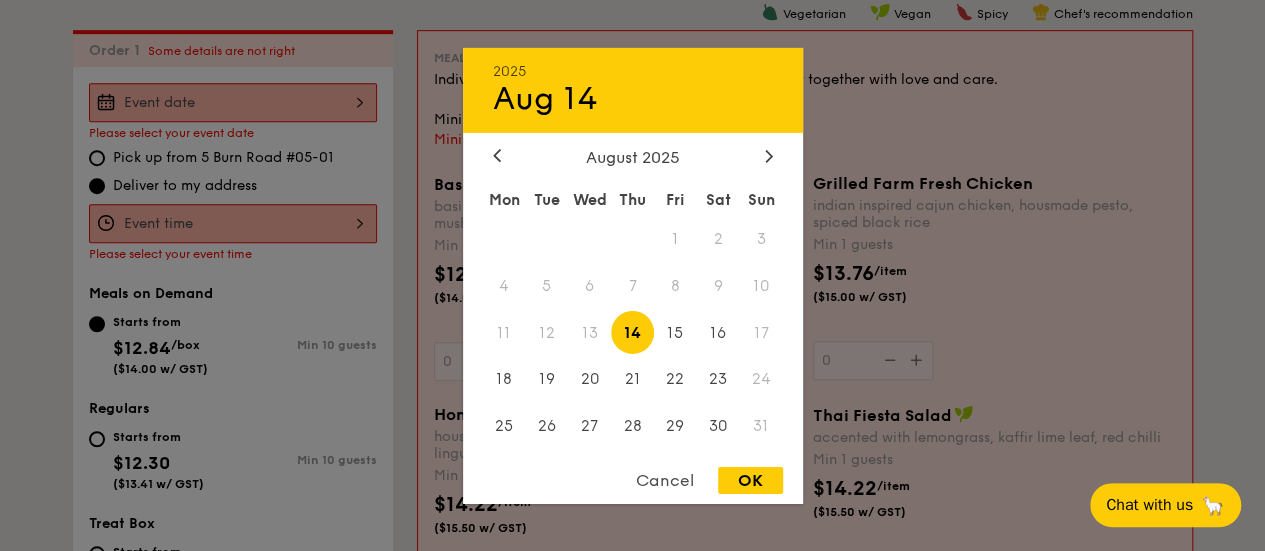 click on "August 2025" at bounding box center [633, 156] 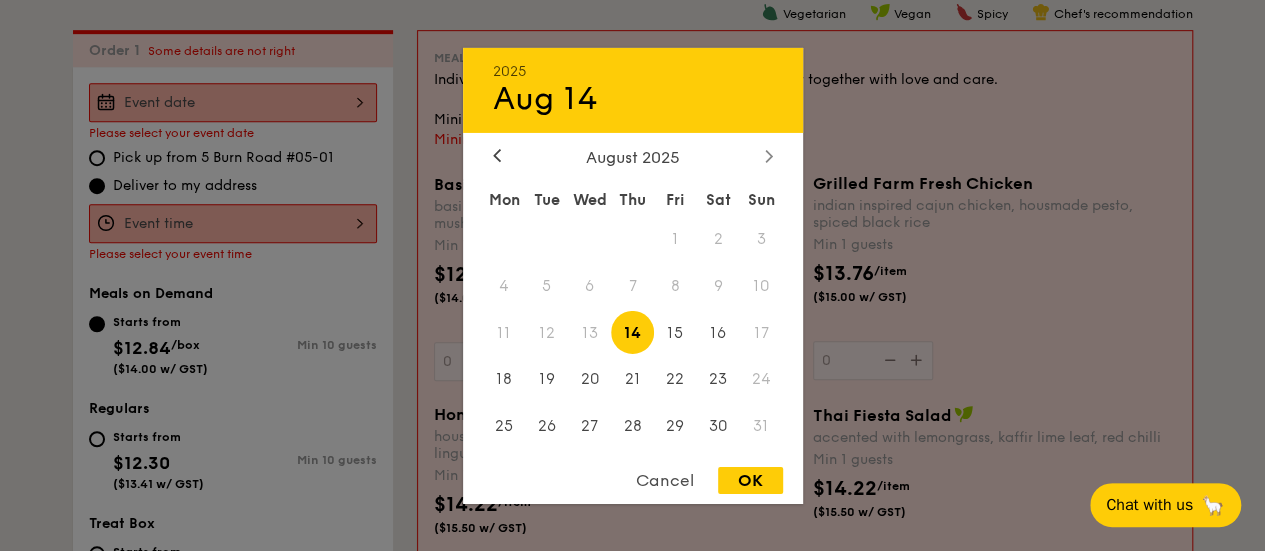 click at bounding box center [769, 156] 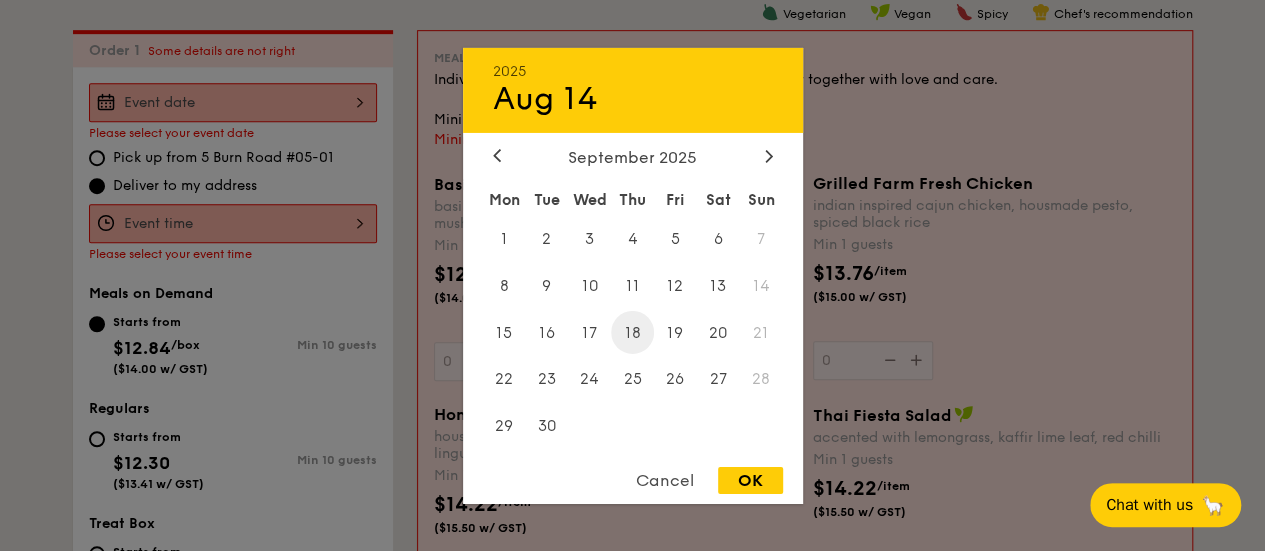 click on "18" at bounding box center [632, 332] 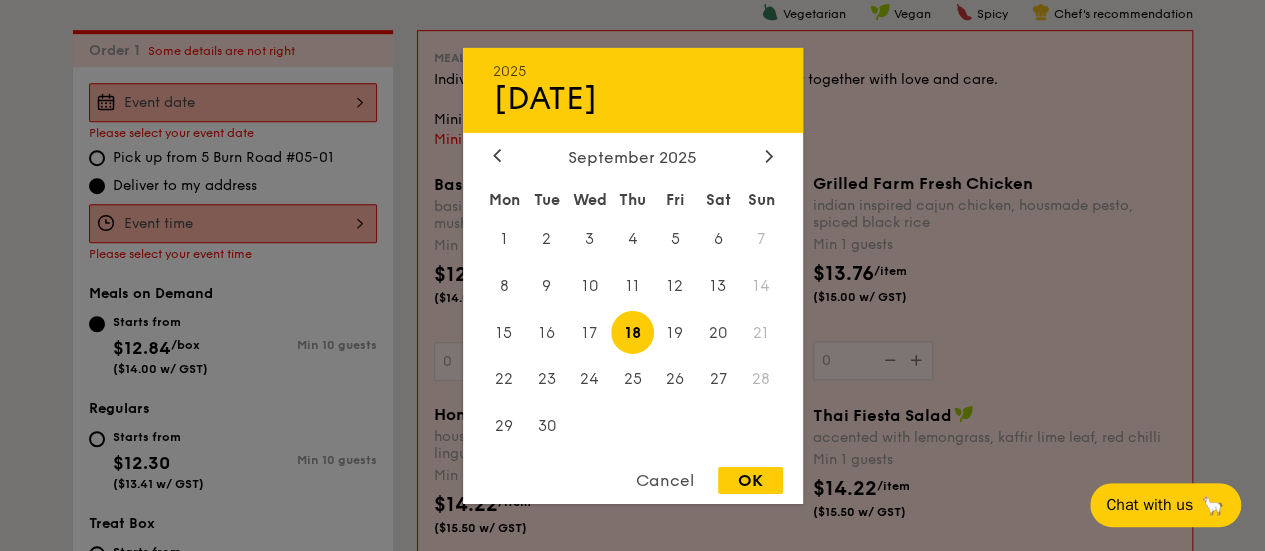 click on "OK" at bounding box center [750, 480] 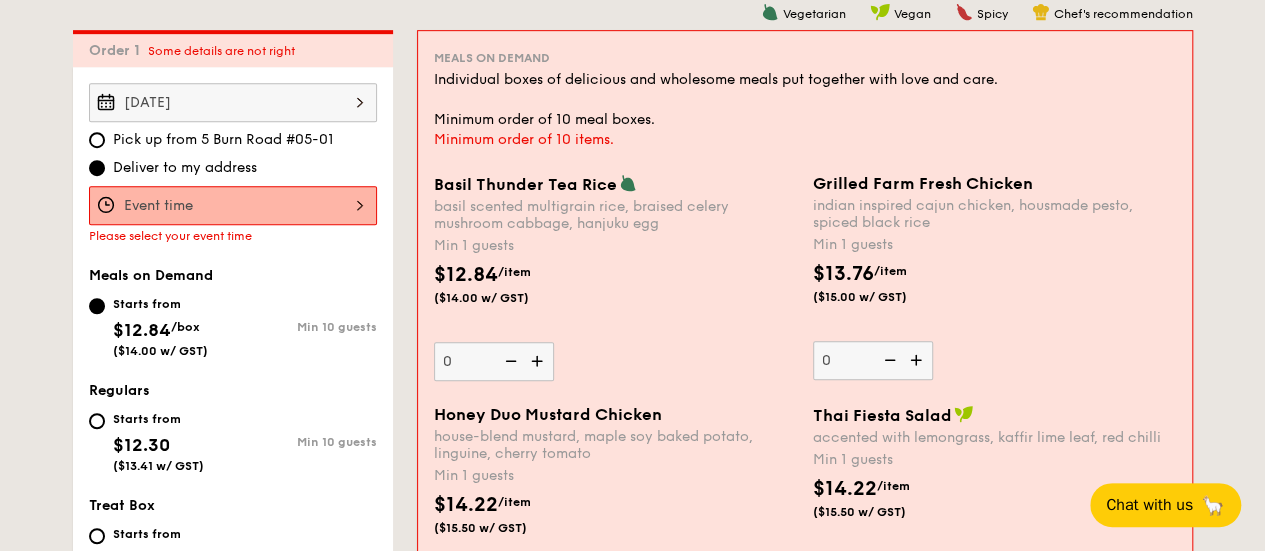 click at bounding box center [233, 205] 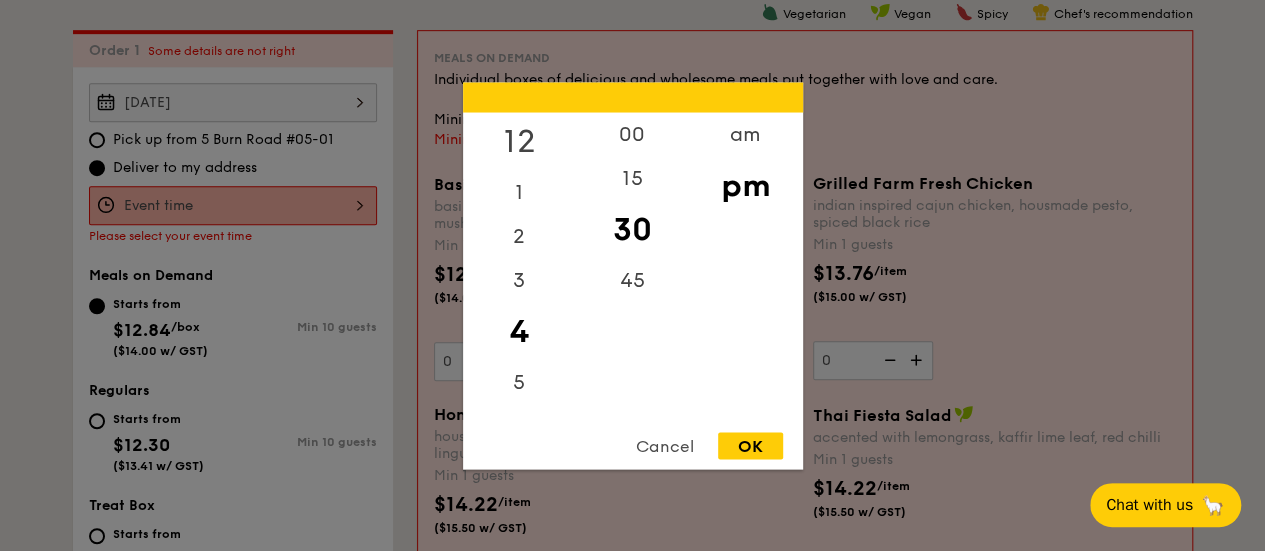 click on "12" at bounding box center [519, 141] 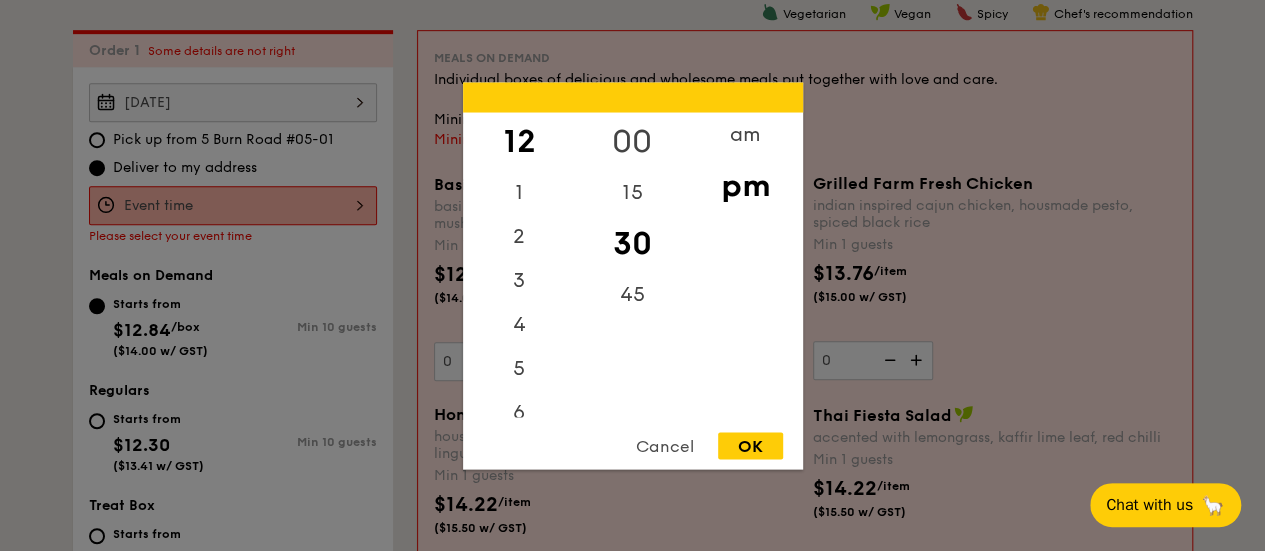 click on "00" at bounding box center (632, 141) 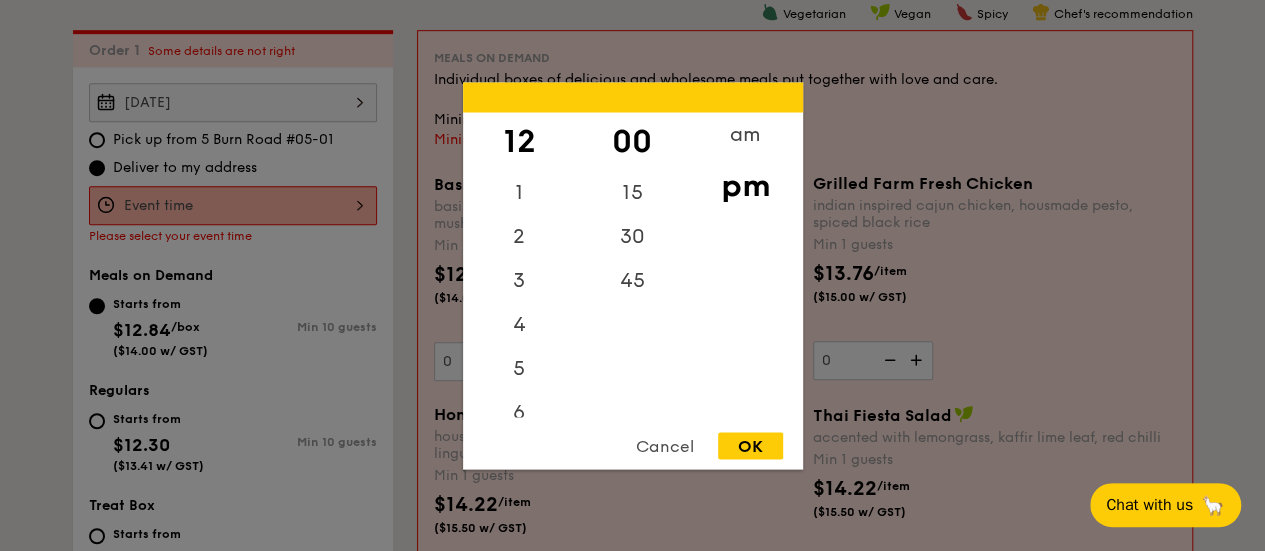 click on "OK" at bounding box center [750, 445] 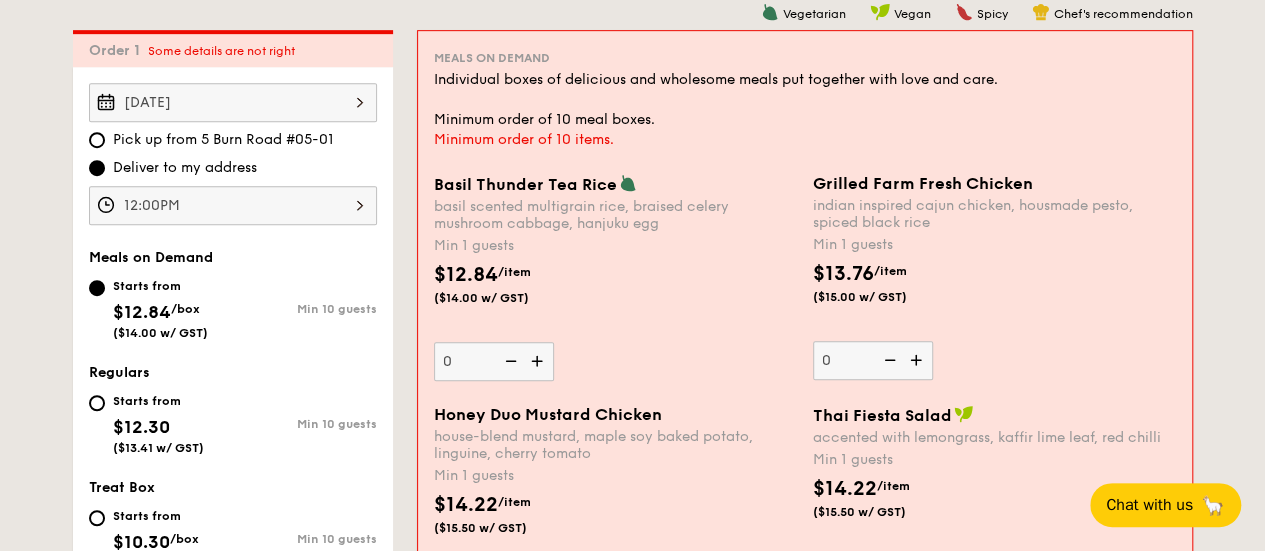 click at bounding box center [539, 361] 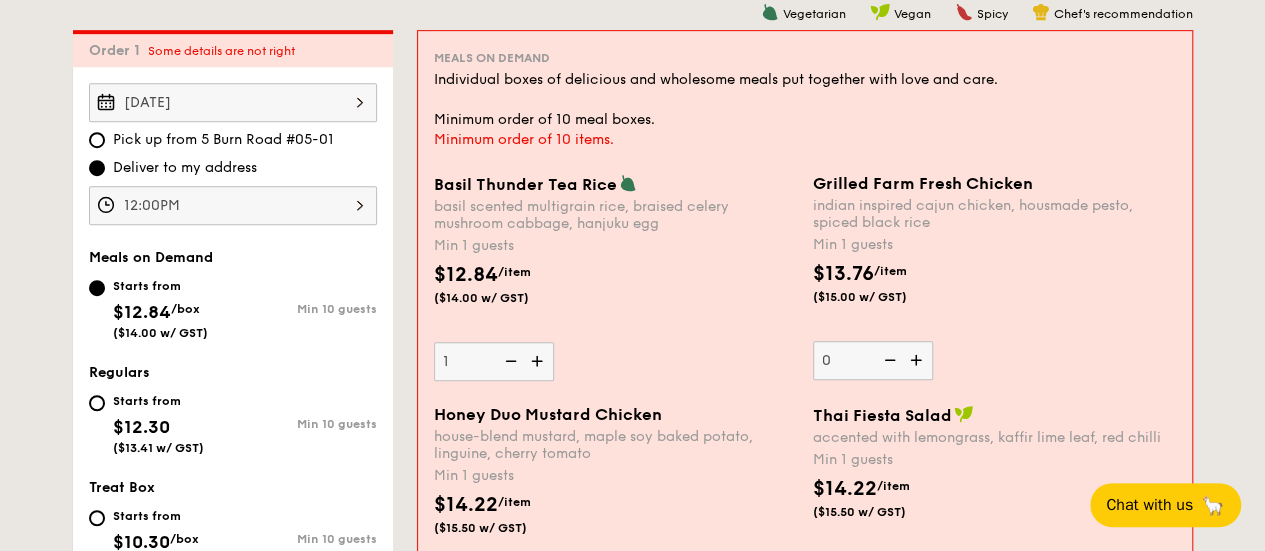 click on "1" at bounding box center [494, 361] 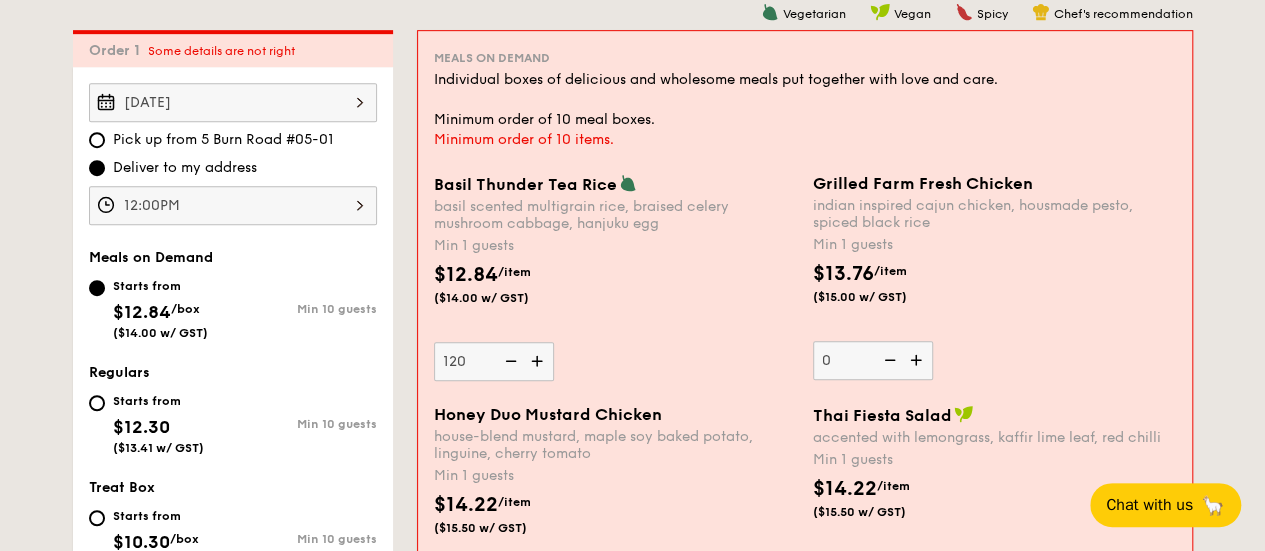 type on "120" 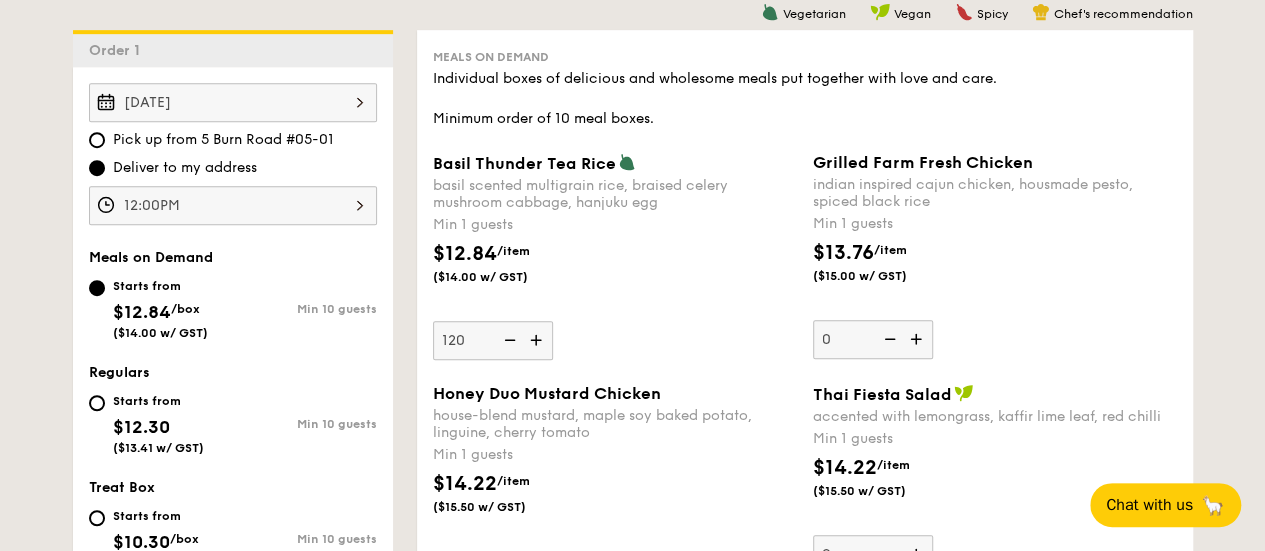 click on "Basil Thunder Tea Rice basil scented multigrain rice, braised celery mushroom cabbage, hanjuku egg
Min 1 guests
$12.84
/item
($14.00 w/ GST)
120 Grilled Farm Fresh Chicken indian inspired cajun chicken, housmade pesto, spiced black rice
Min 1 guests
$13.76
/item
($15.00 w/ GST)
0" at bounding box center [805, 268] 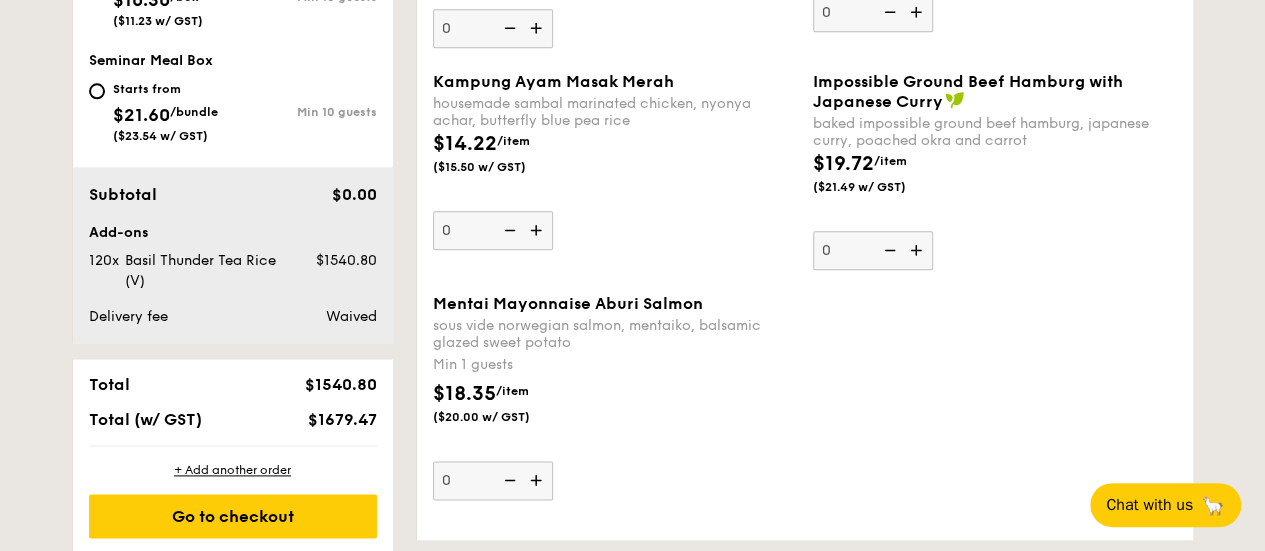 scroll, scrollTop: 1034, scrollLeft: 0, axis: vertical 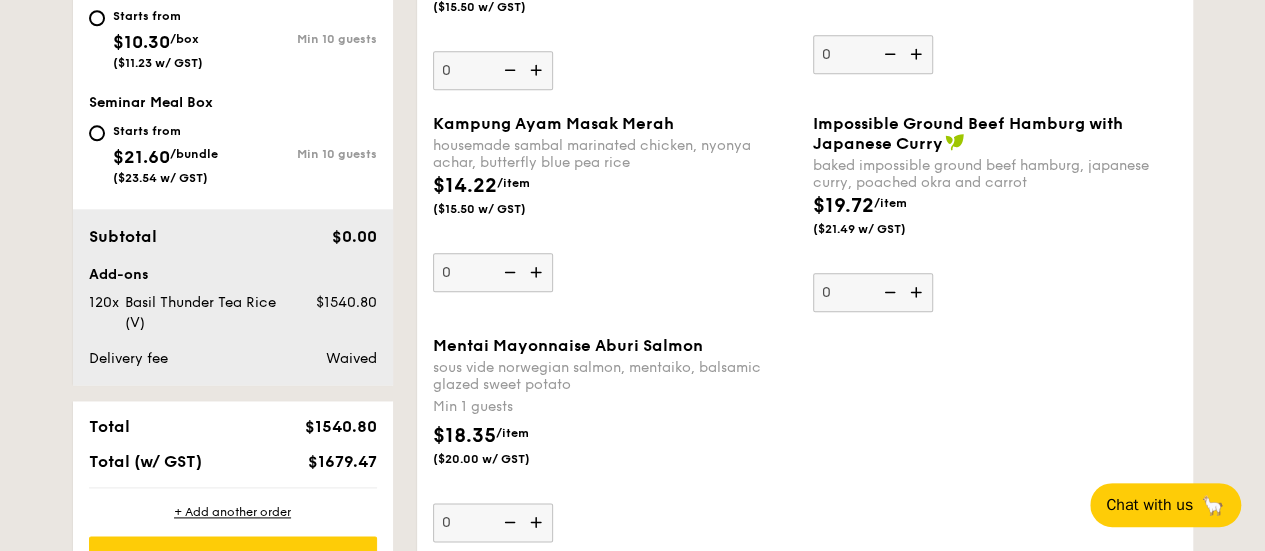 click on "1 - Select menu
2 - Select items
3 - Check out
Order 1
Sep 18, 2025
Pick up from 5 Burn Road #05-01
Deliver to my address
12:00PM
Meals on Demand
Starts from
$12.84
/box
($14.00 w/ GST)
Min 10 guests
Regulars
Starts from
$12.30
($13.41 w/ GST)
Min 10 guests
Treat Box
Starts from
$10.30
/box
($11.23 w/ GST)
Min 10 guests
Seminar Meal Box
Starts from
$21.60
/bundle
($23.54 w/ GST)
Min 10 guests
Subtotal
$0.00
12:00PM ,  ." at bounding box center [632, 1379] 